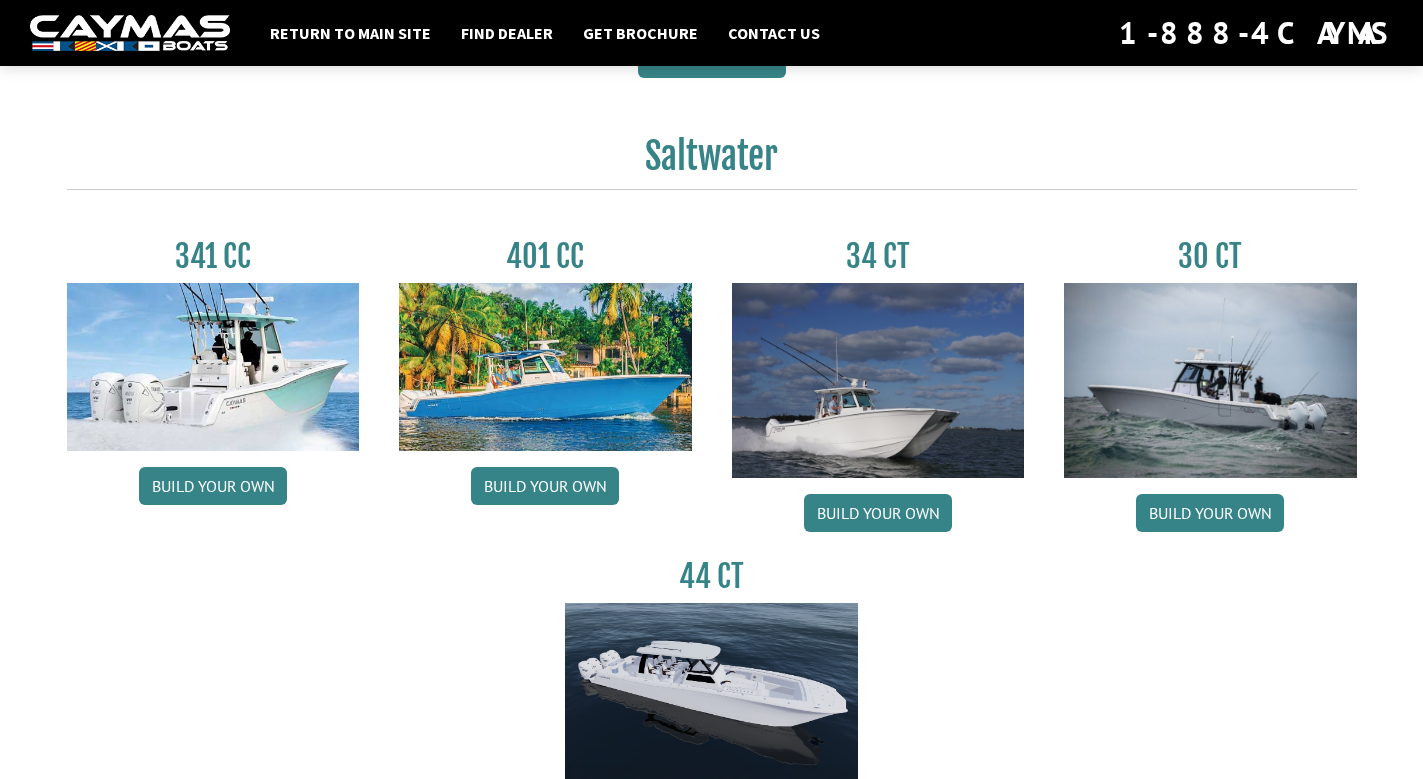 scroll, scrollTop: 827, scrollLeft: 0, axis: vertical 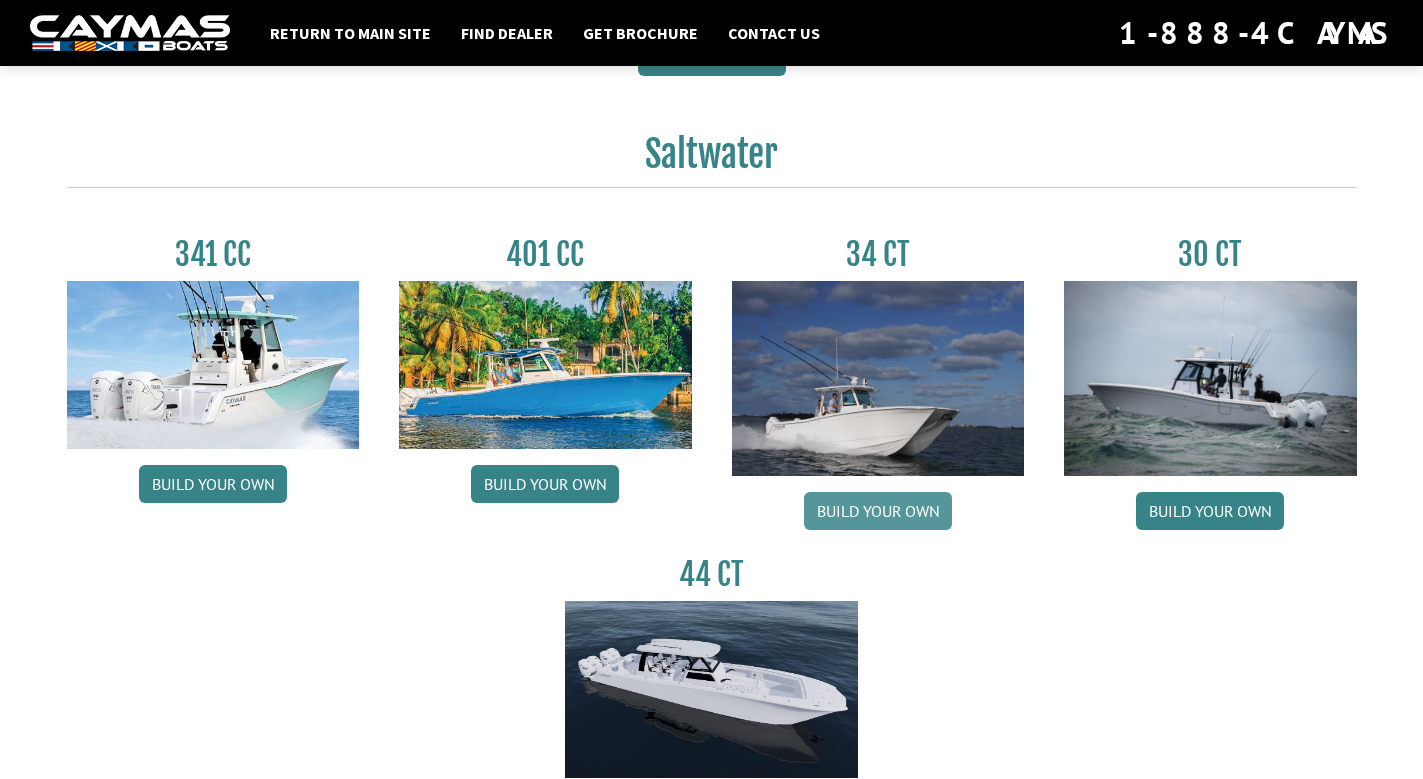 click on "Build your own" at bounding box center [878, 511] 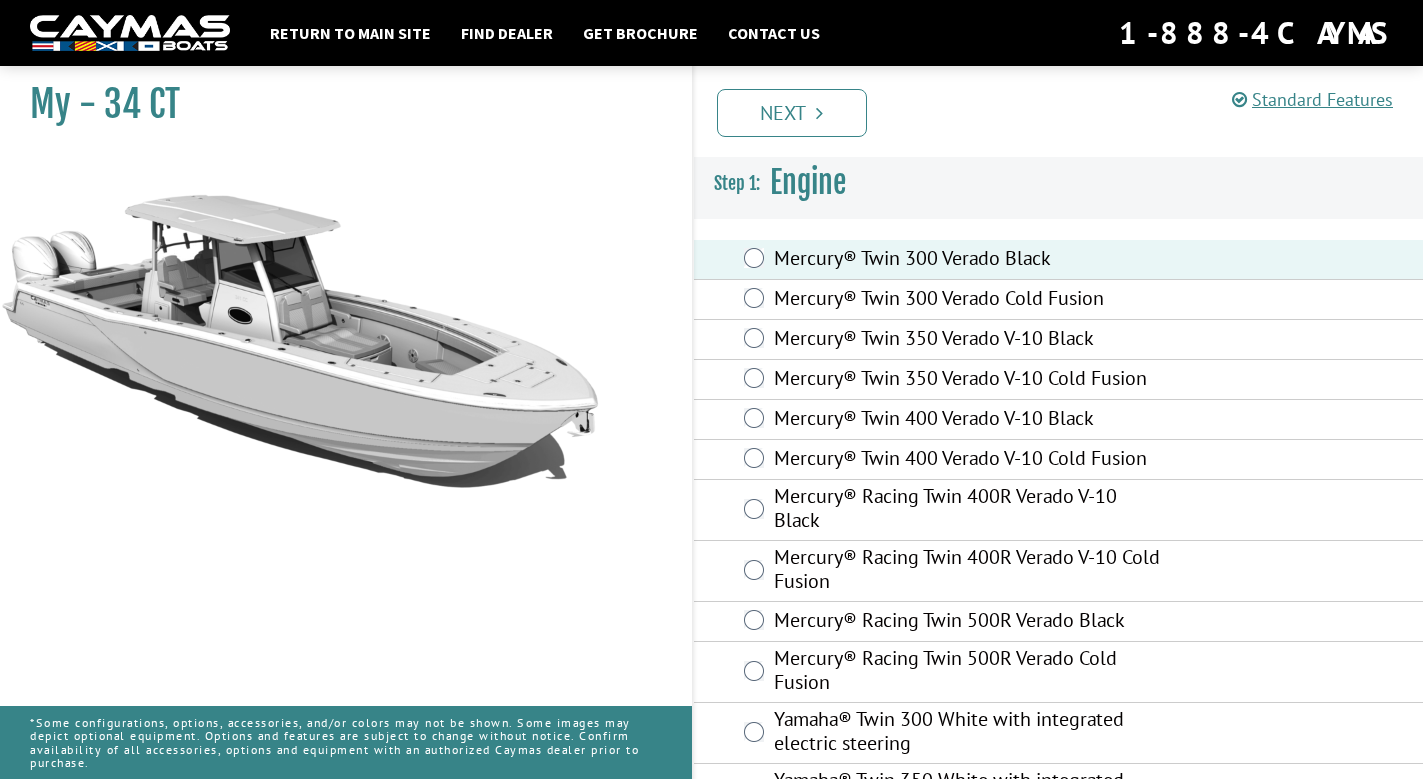 scroll, scrollTop: 0, scrollLeft: 0, axis: both 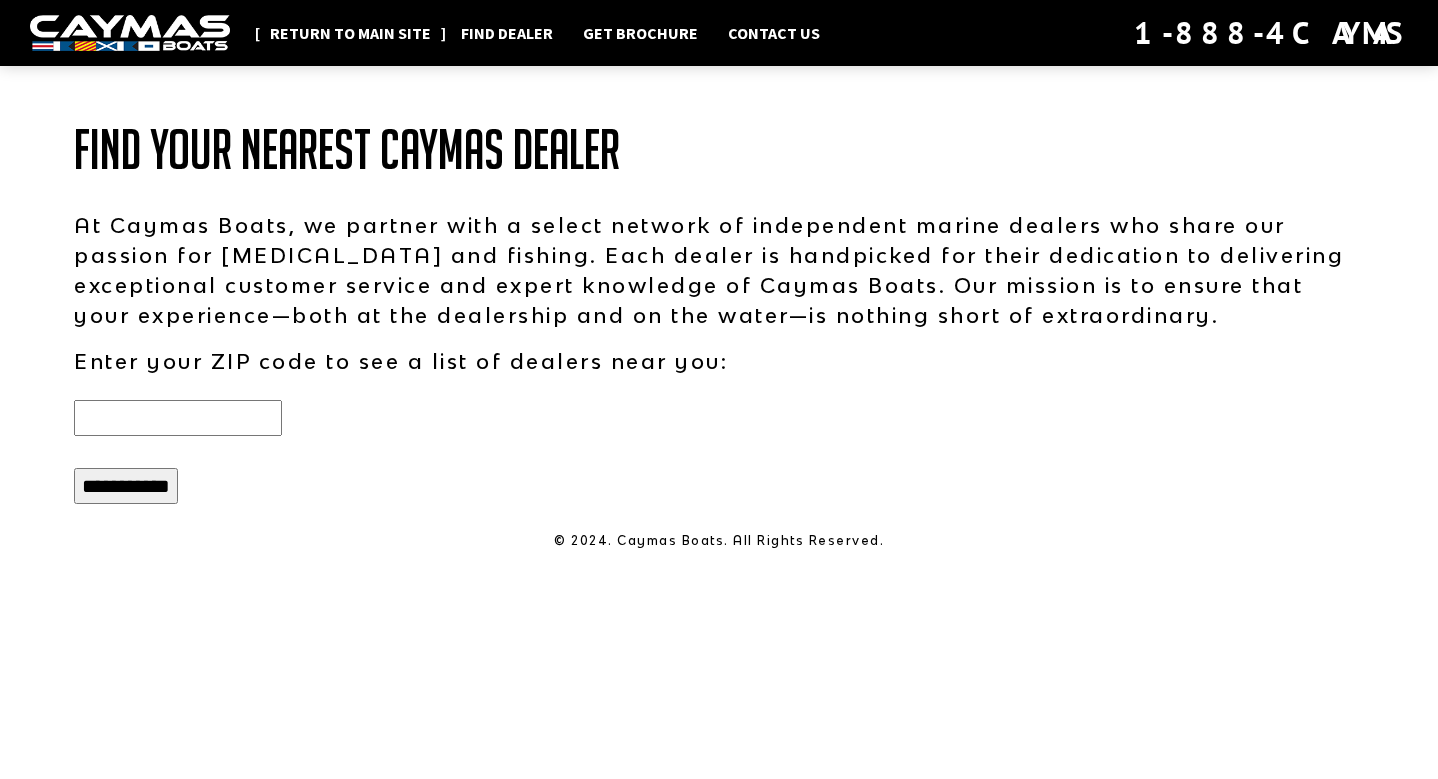 click on "Return to main site" at bounding box center (350, 33) 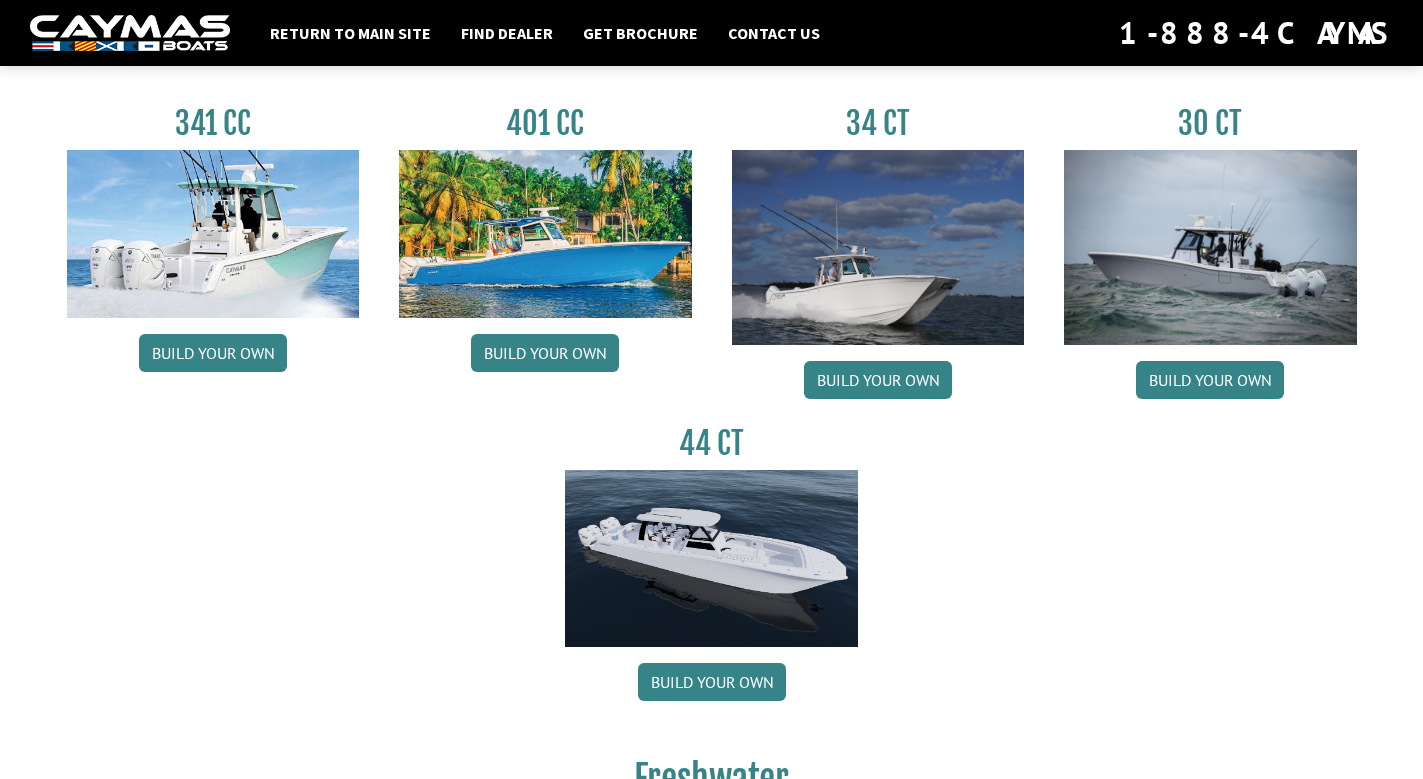 scroll, scrollTop: 959, scrollLeft: 0, axis: vertical 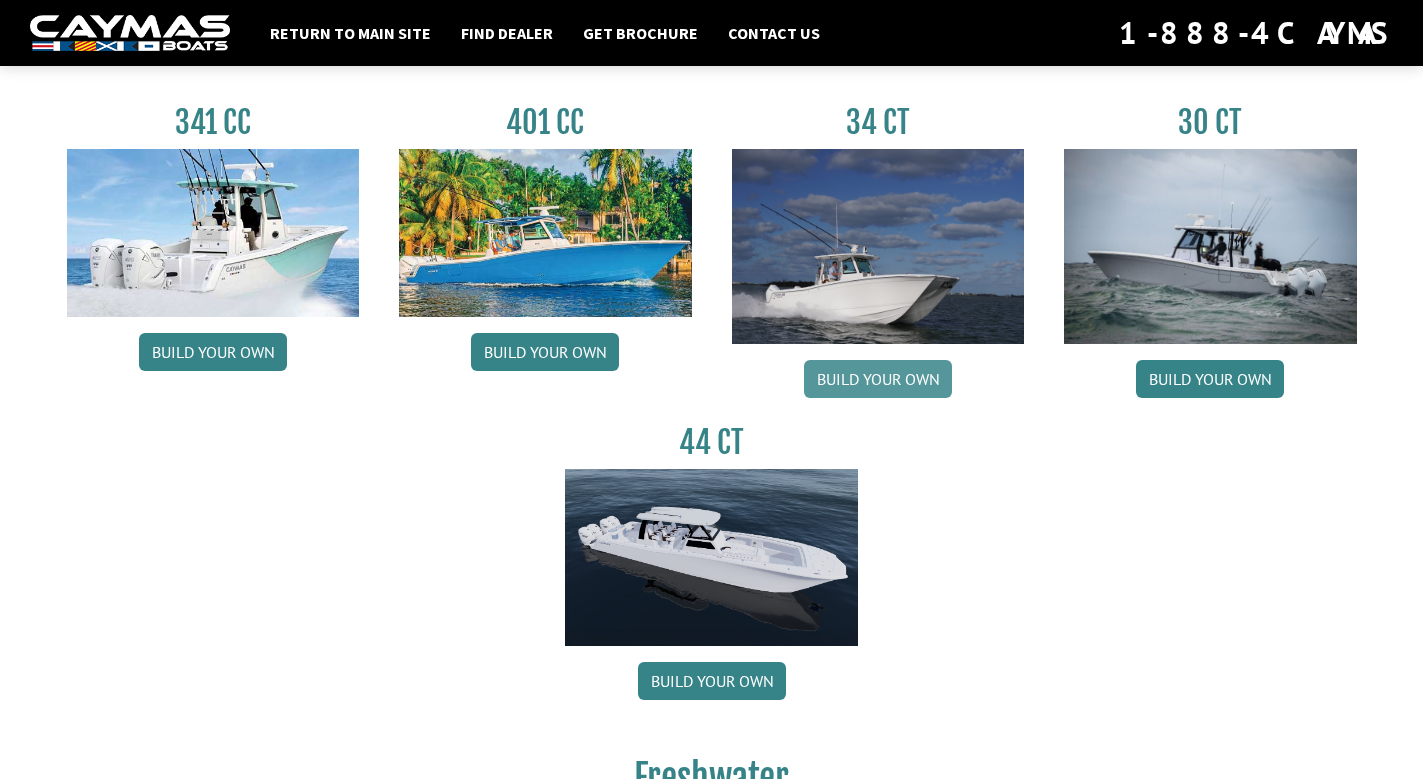 click on "Build your own" at bounding box center (878, 379) 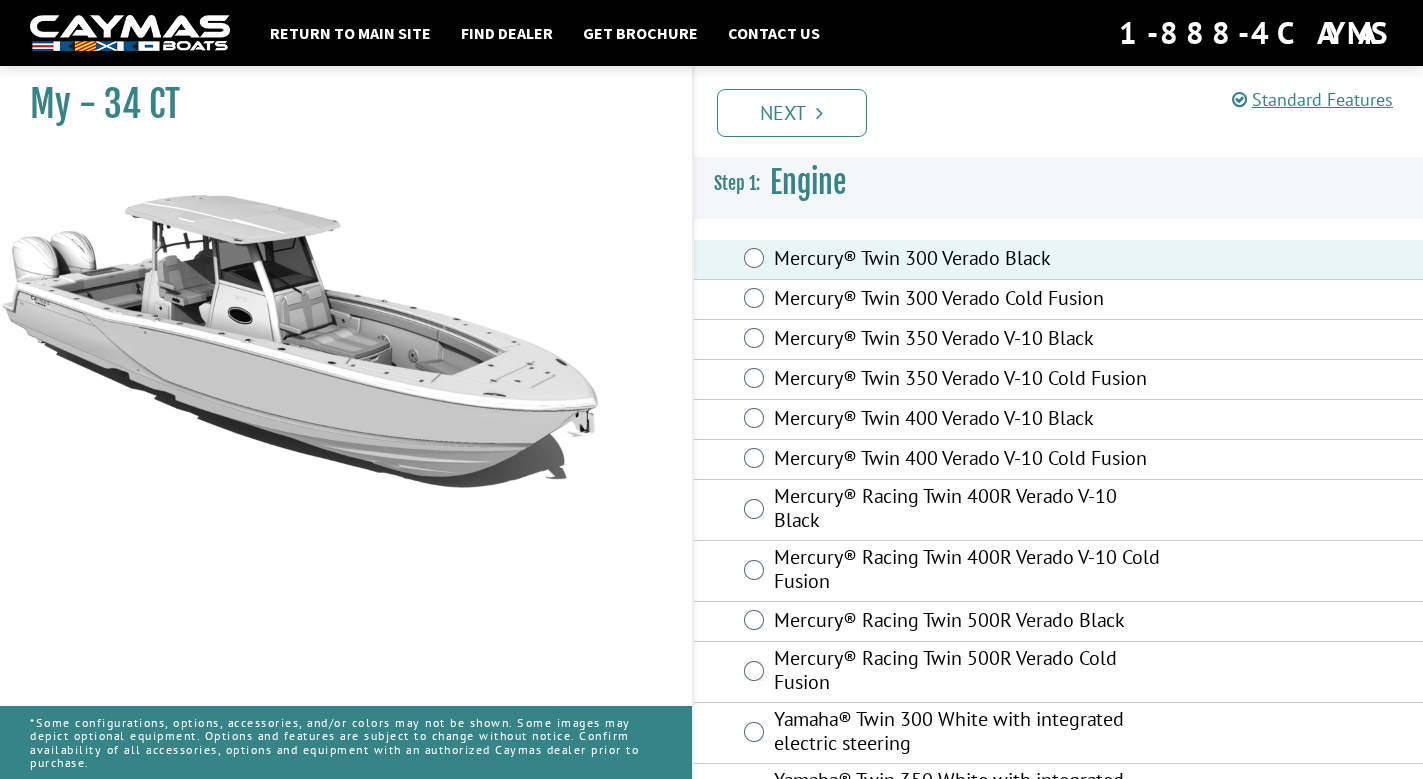 scroll, scrollTop: 0, scrollLeft: 0, axis: both 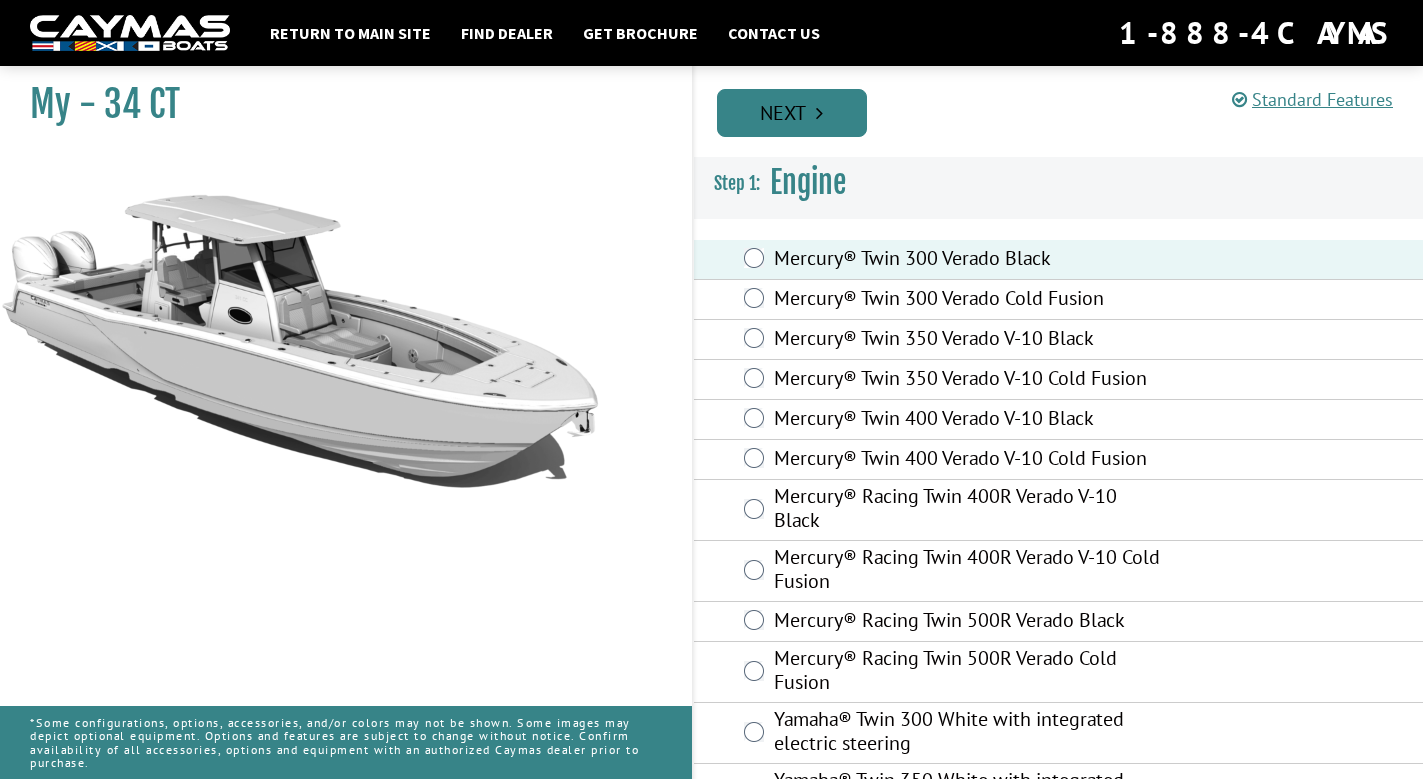 click on "Next" at bounding box center [792, 113] 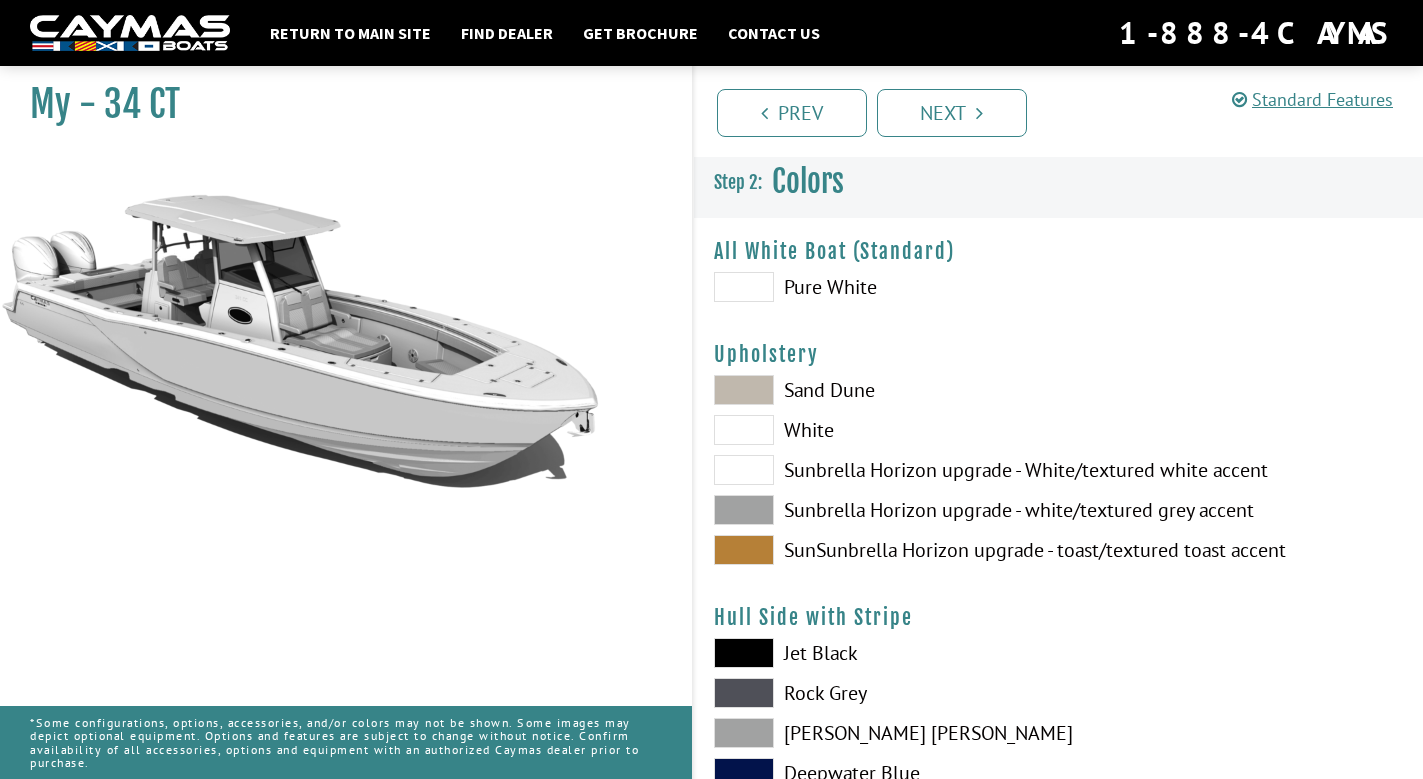 click at bounding box center (744, 287) 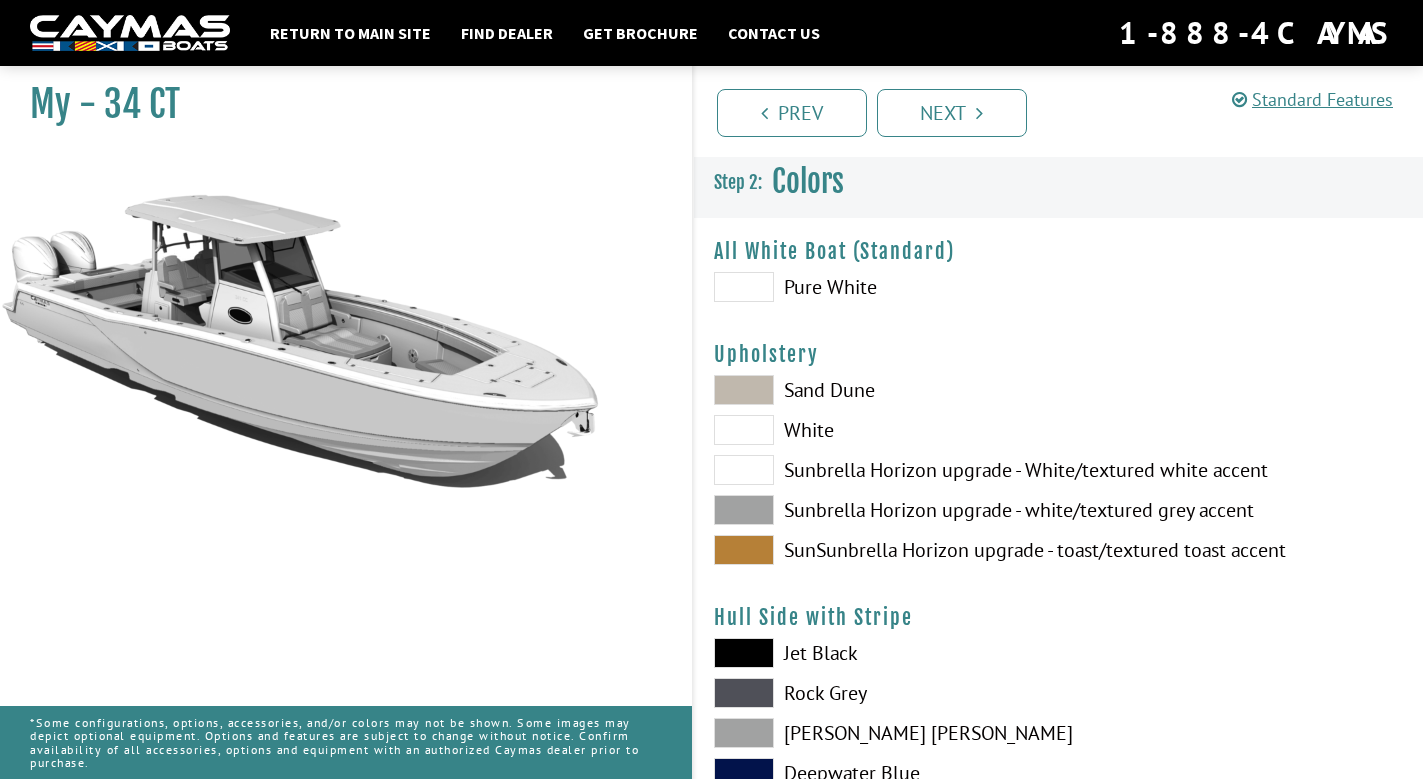 scroll, scrollTop: 0, scrollLeft: 0, axis: both 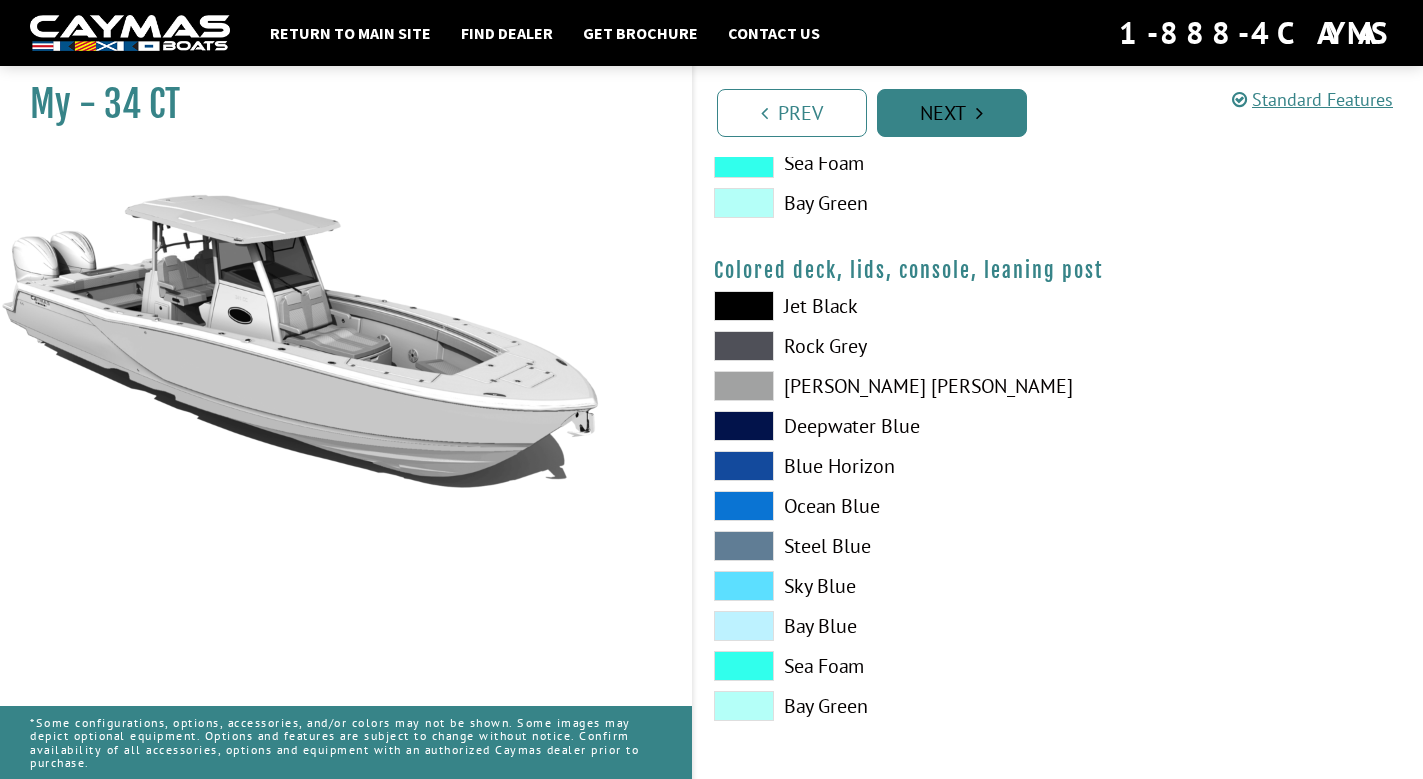 click on "Next" at bounding box center (952, 113) 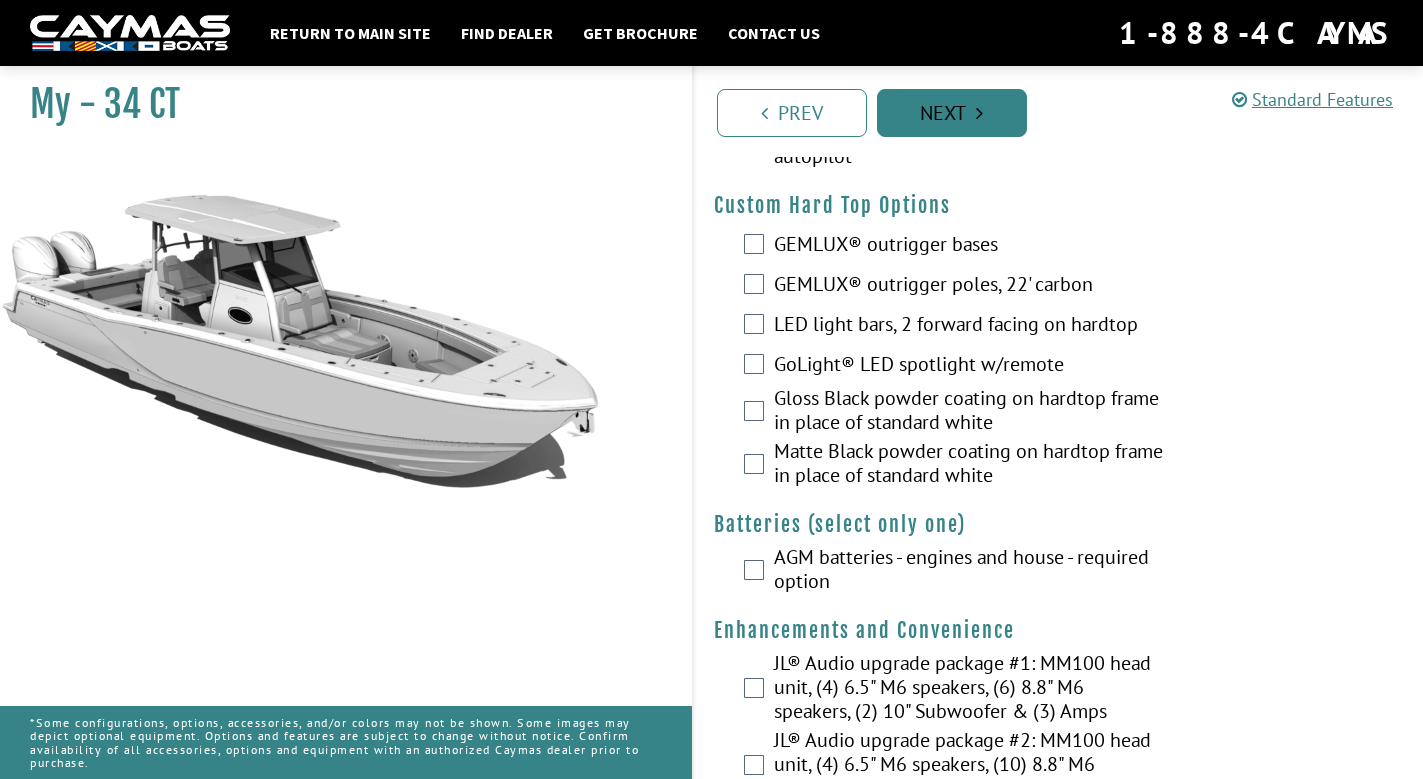 scroll, scrollTop: 0, scrollLeft: 0, axis: both 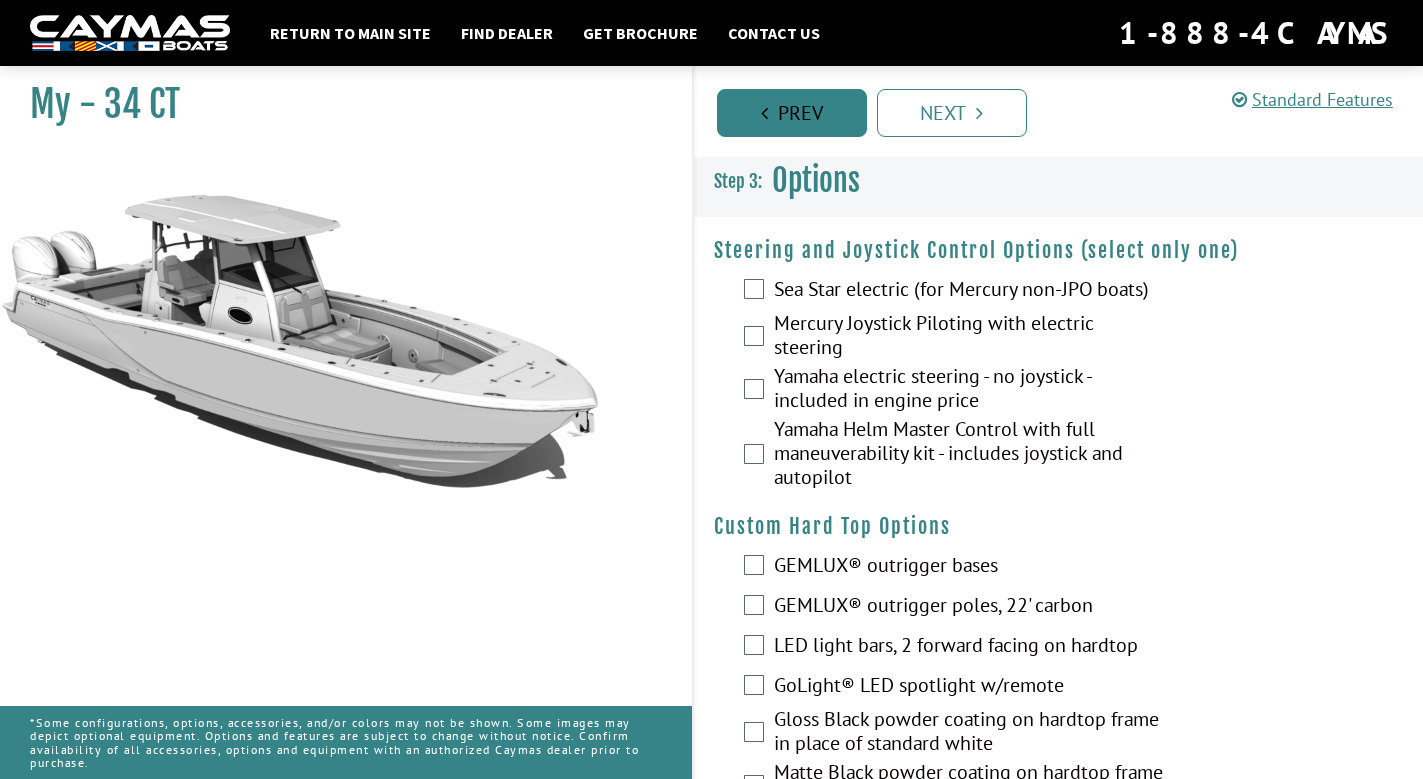 click on "Prev" at bounding box center [792, 113] 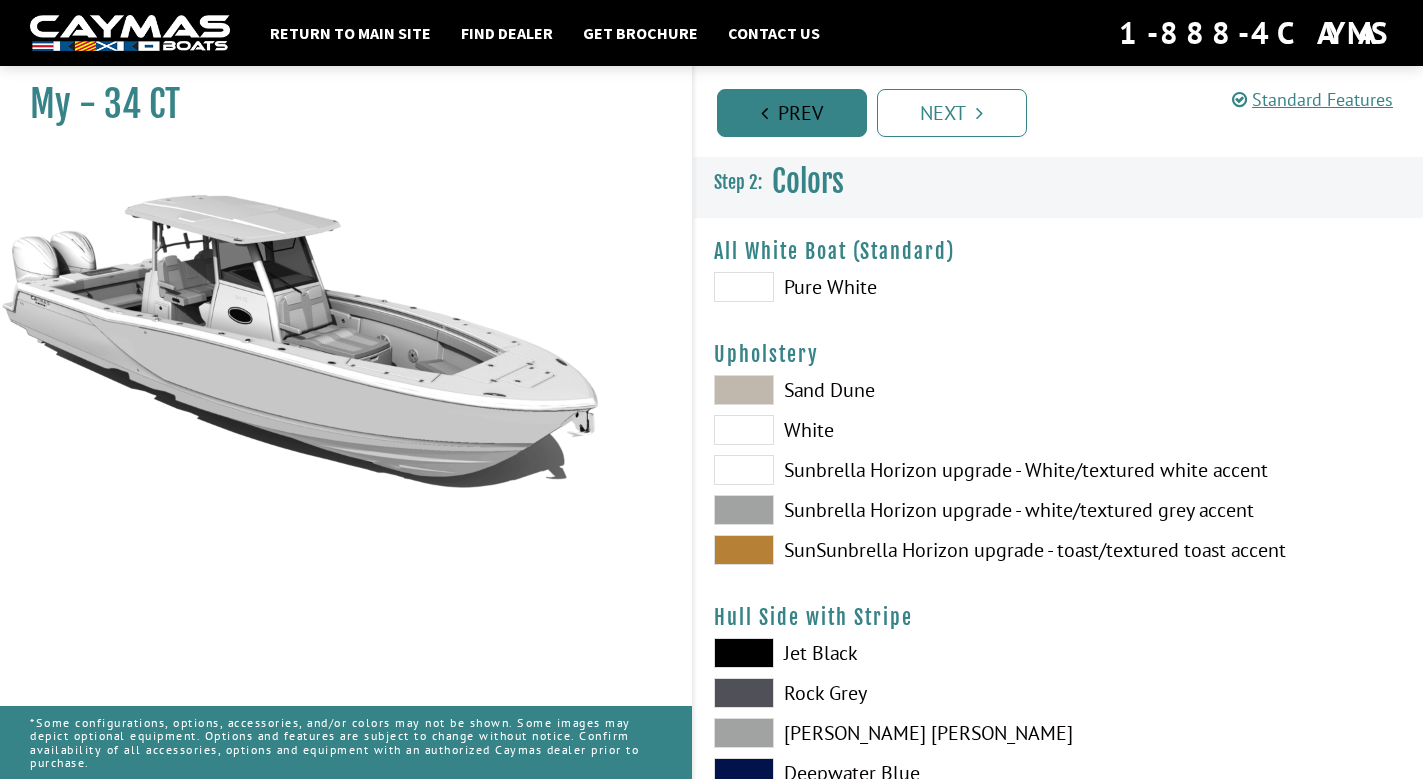 click on "Prev" at bounding box center [792, 113] 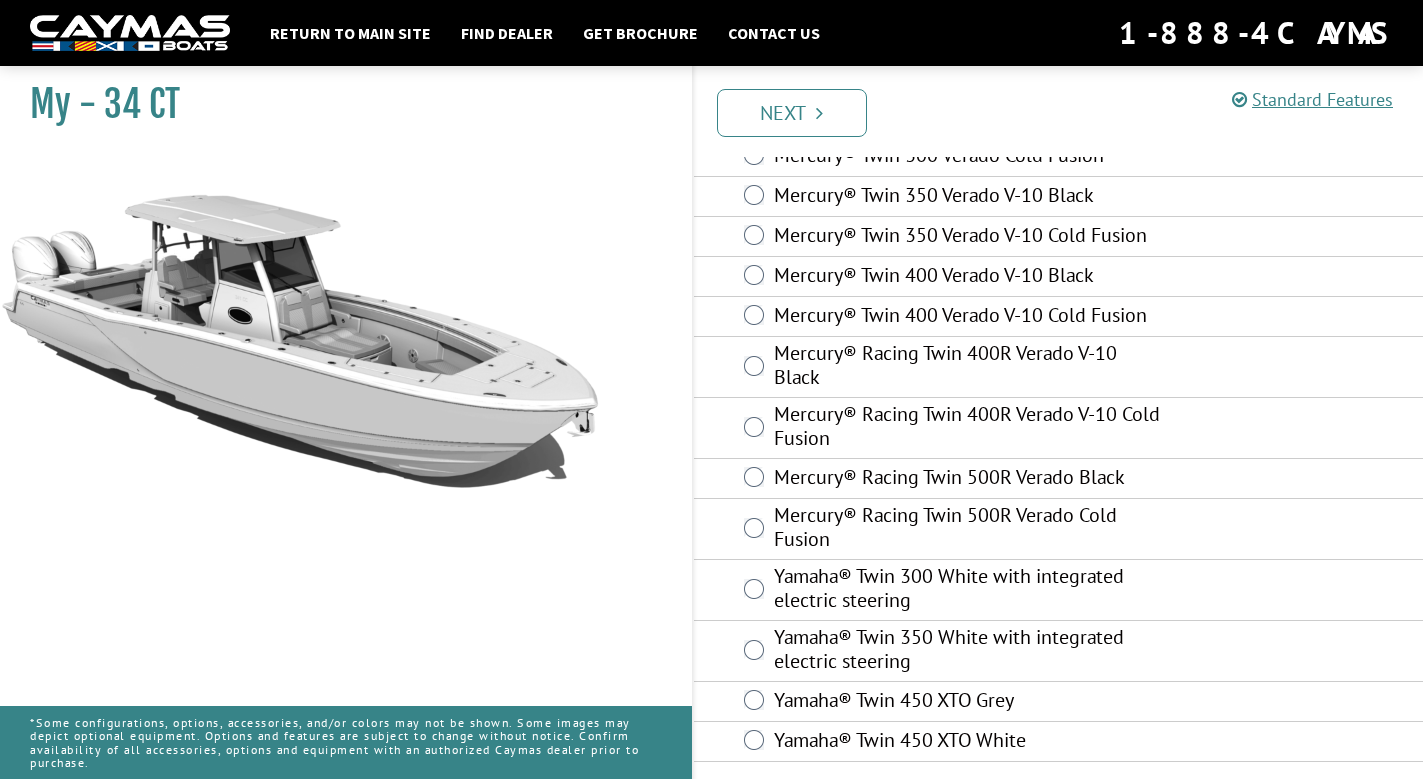 scroll, scrollTop: 143, scrollLeft: 0, axis: vertical 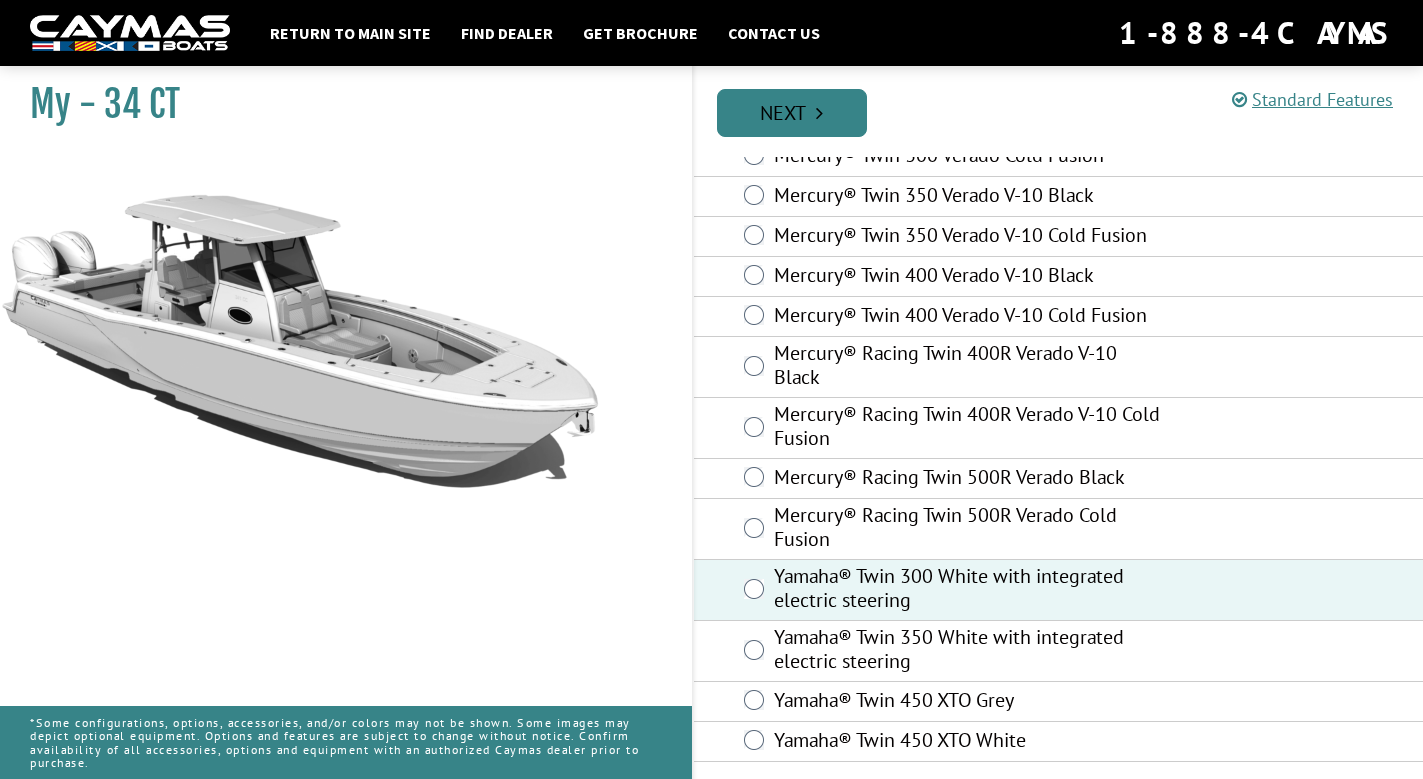 click on "Next" at bounding box center [792, 113] 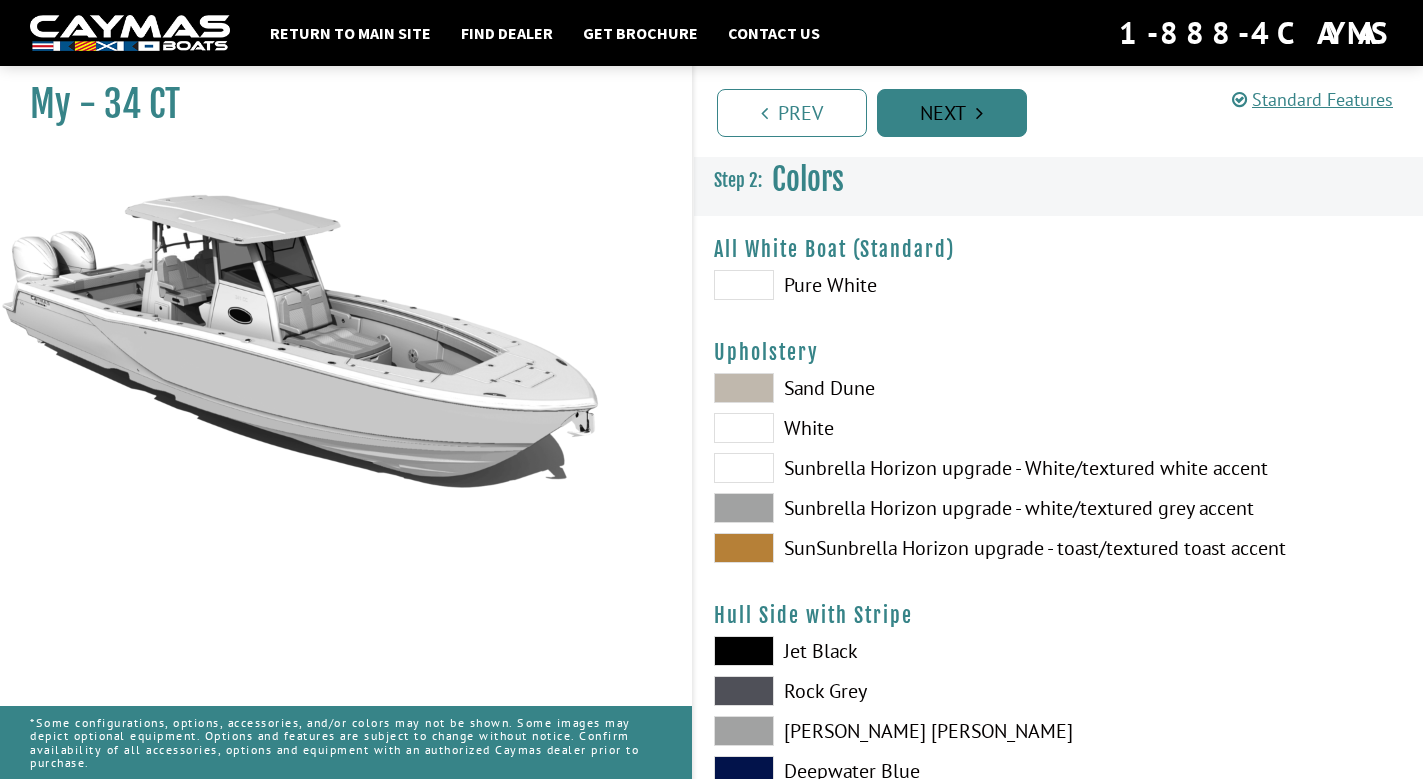 scroll, scrollTop: 0, scrollLeft: 0, axis: both 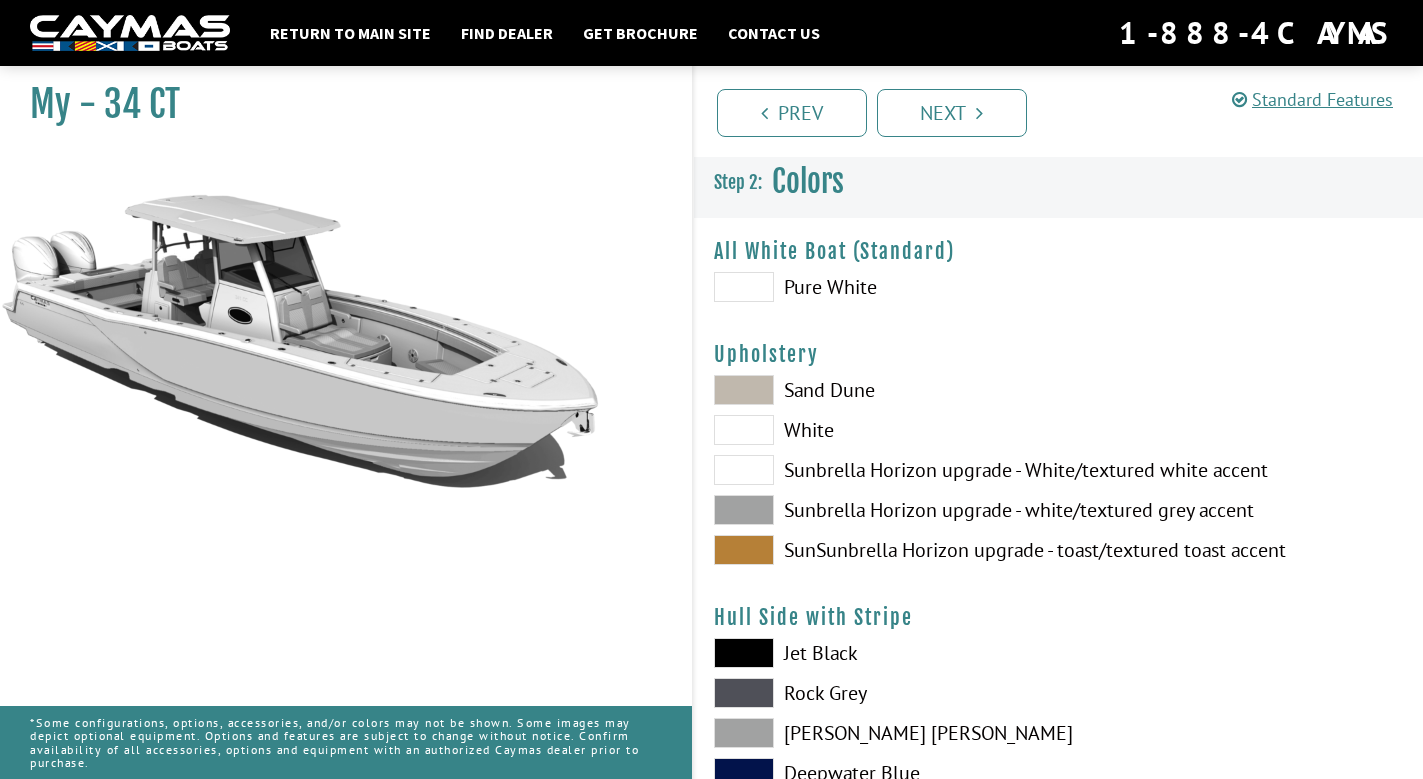 click at bounding box center (744, 287) 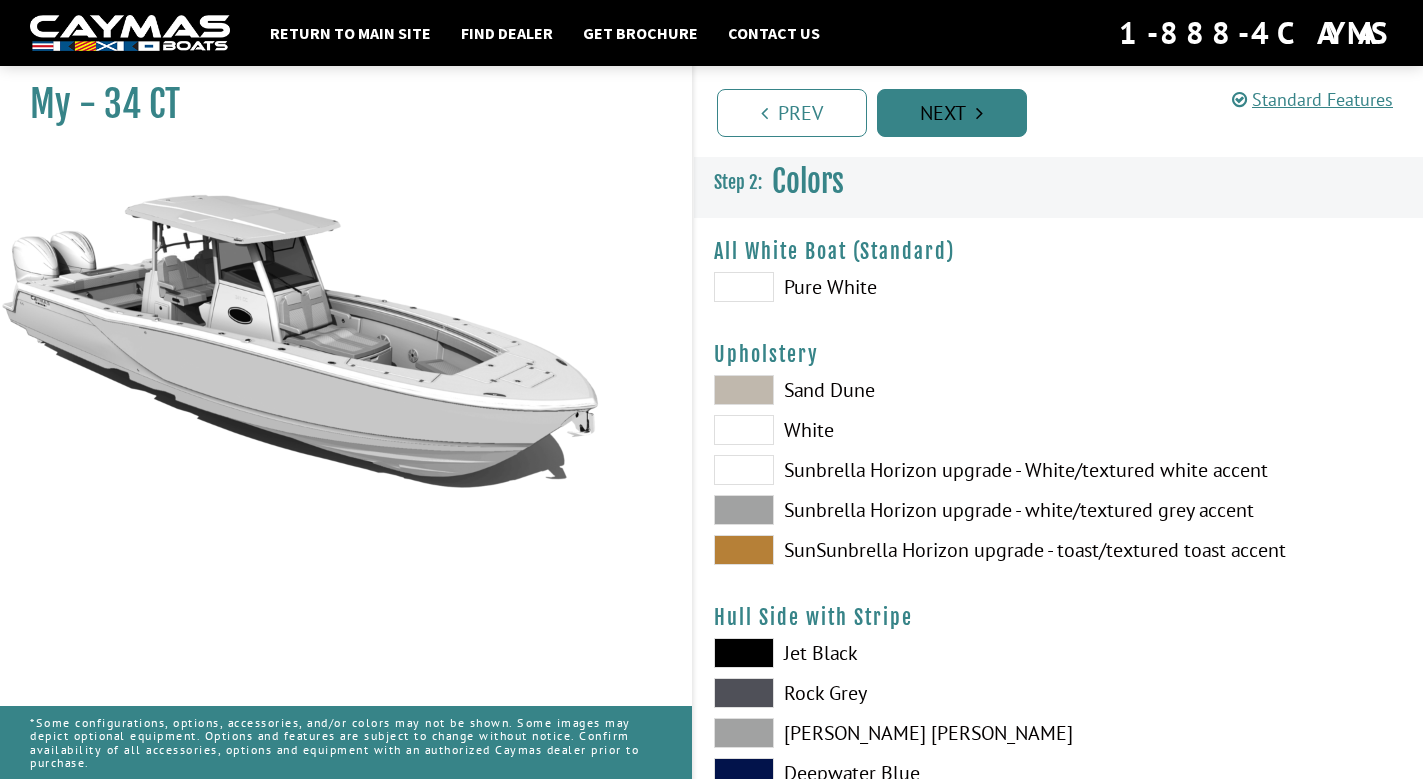 click on "Next" at bounding box center [952, 113] 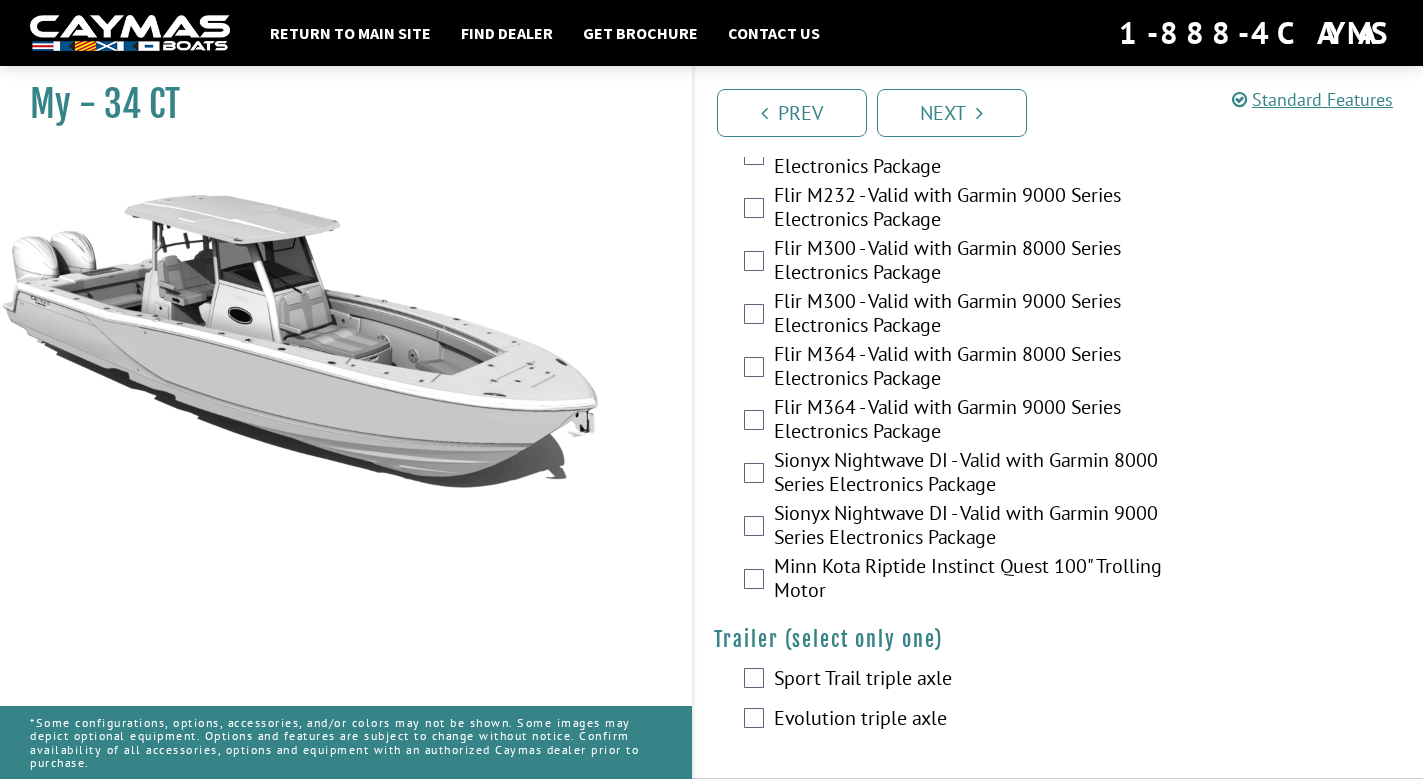 scroll, scrollTop: 3875, scrollLeft: 0, axis: vertical 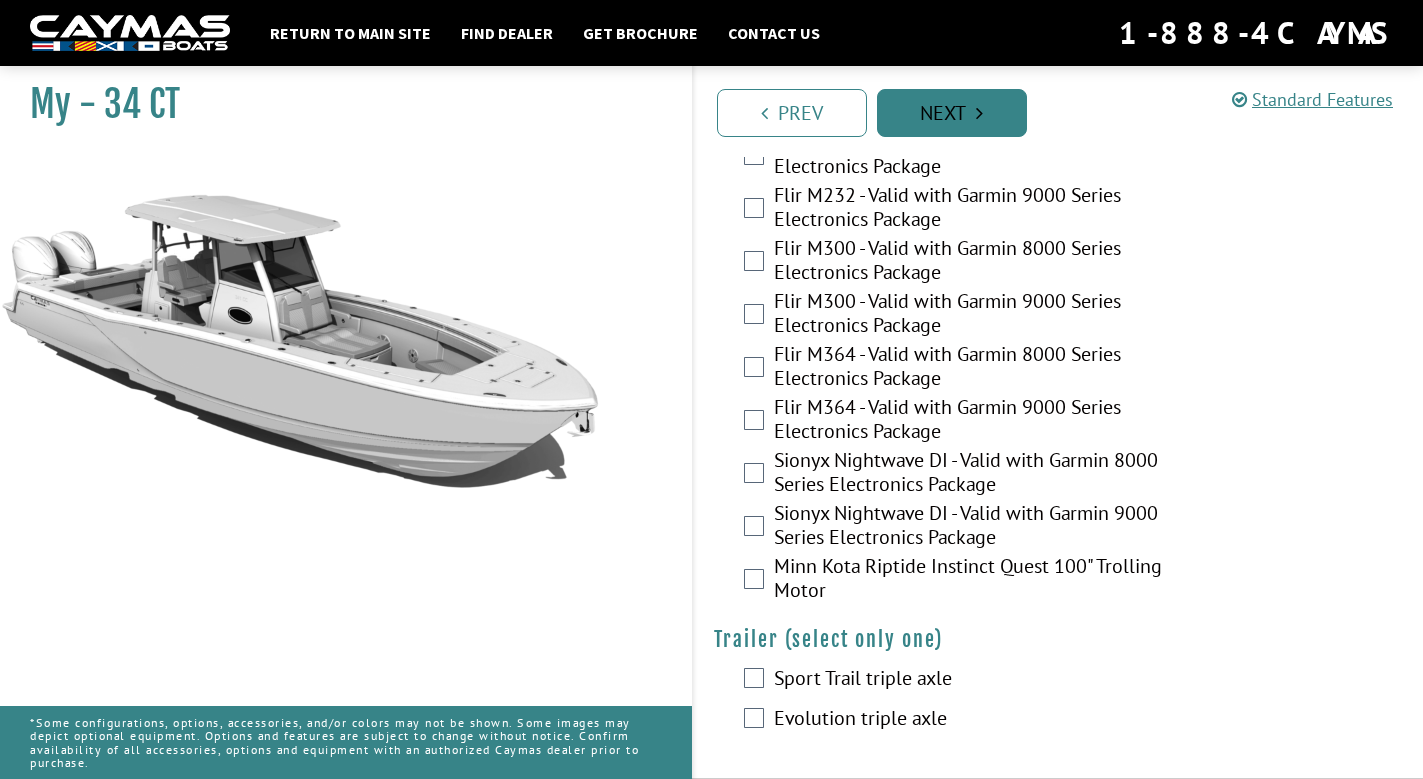 click on "Next" at bounding box center [952, 113] 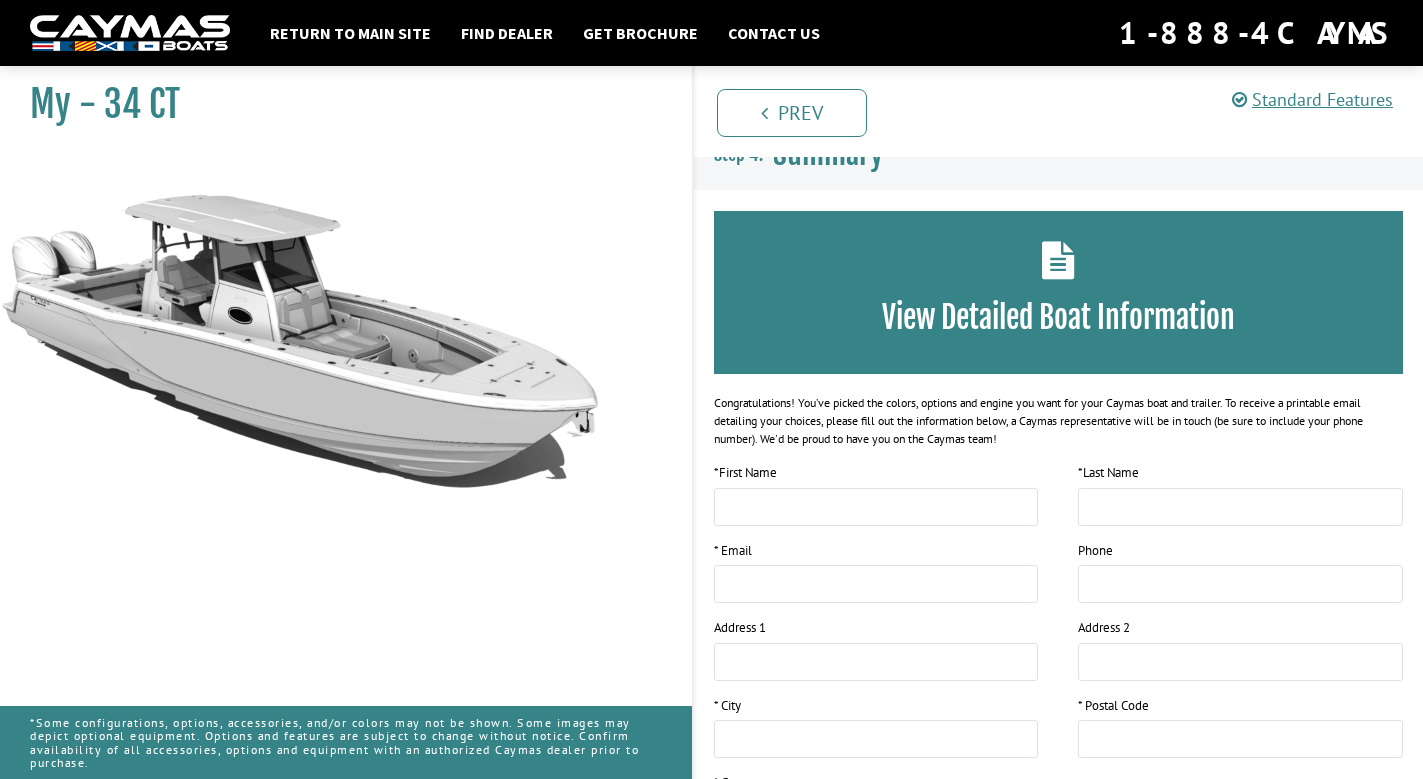 scroll, scrollTop: 0, scrollLeft: 0, axis: both 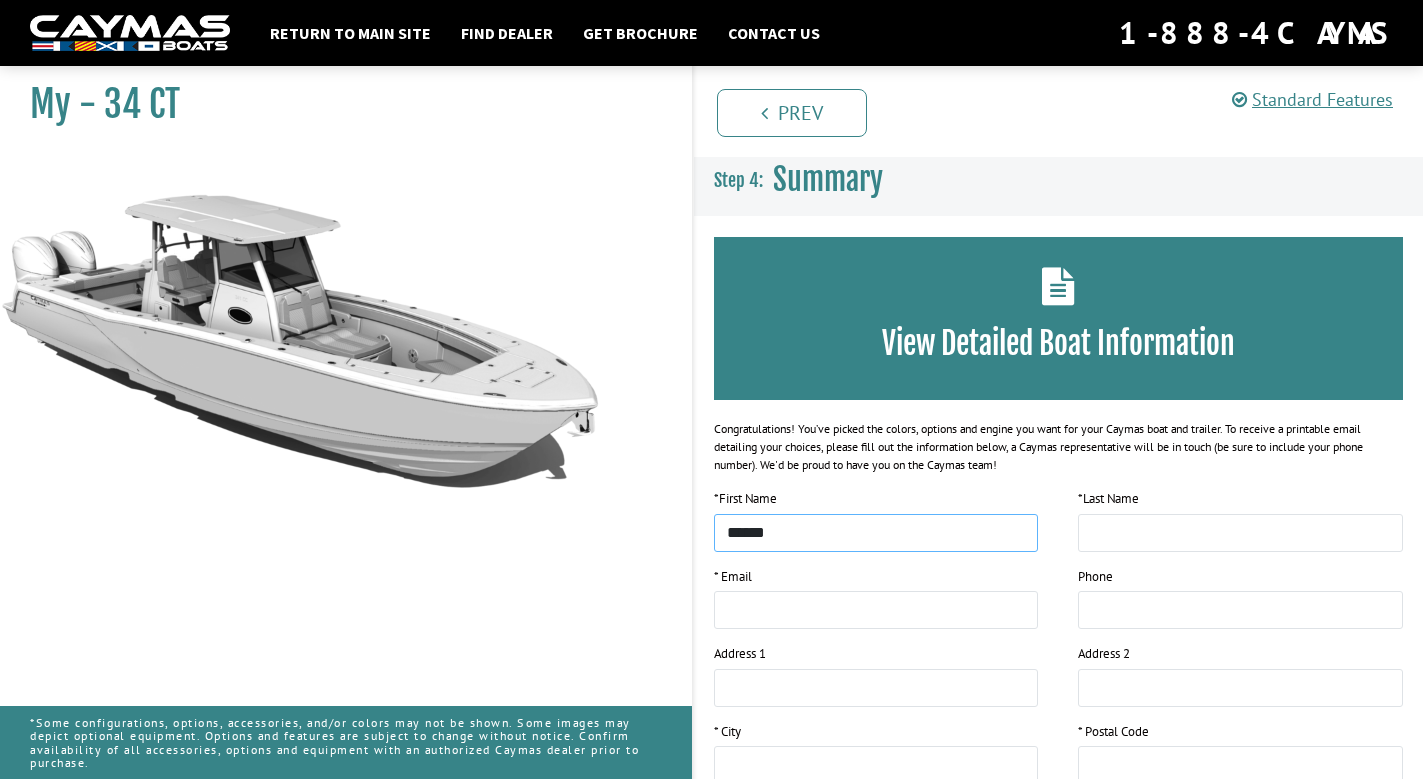 type on "******" 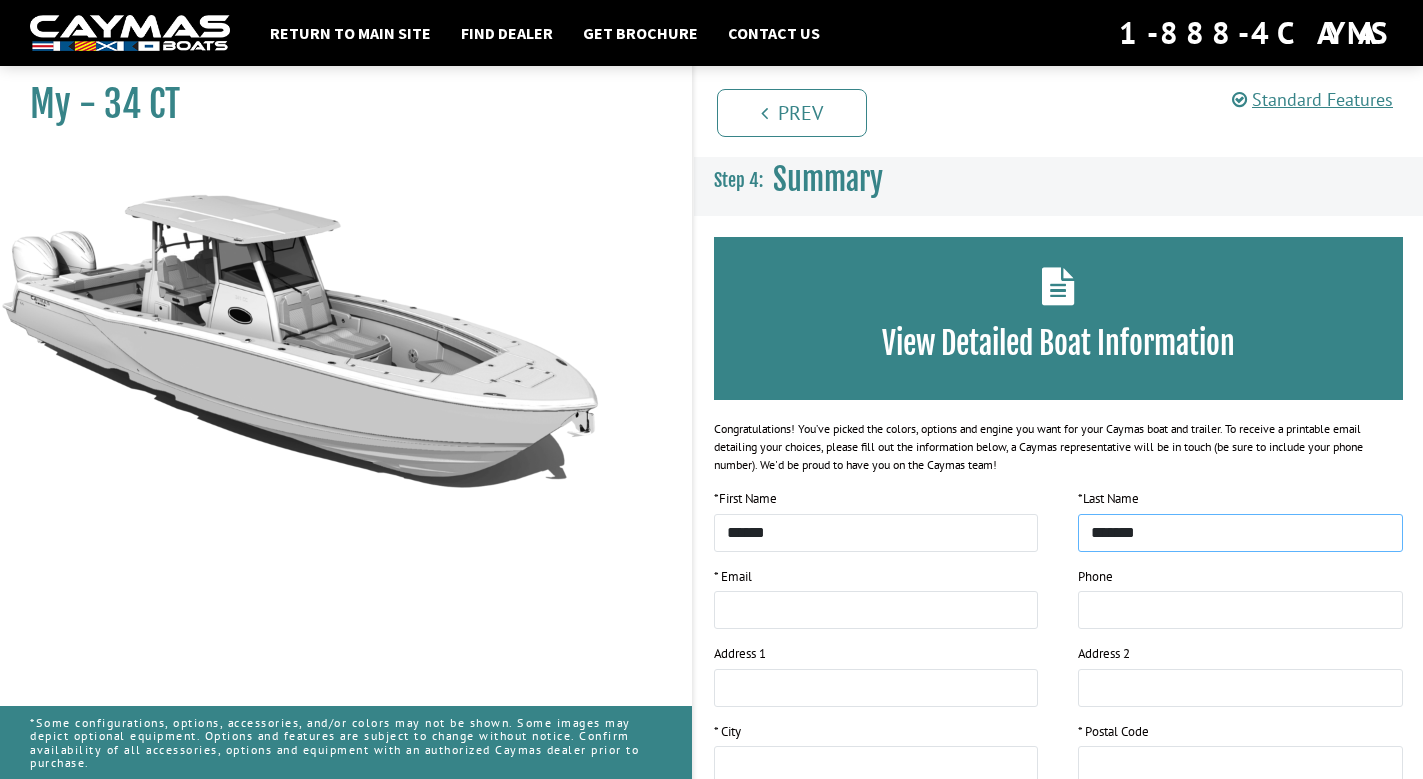 type on "*******" 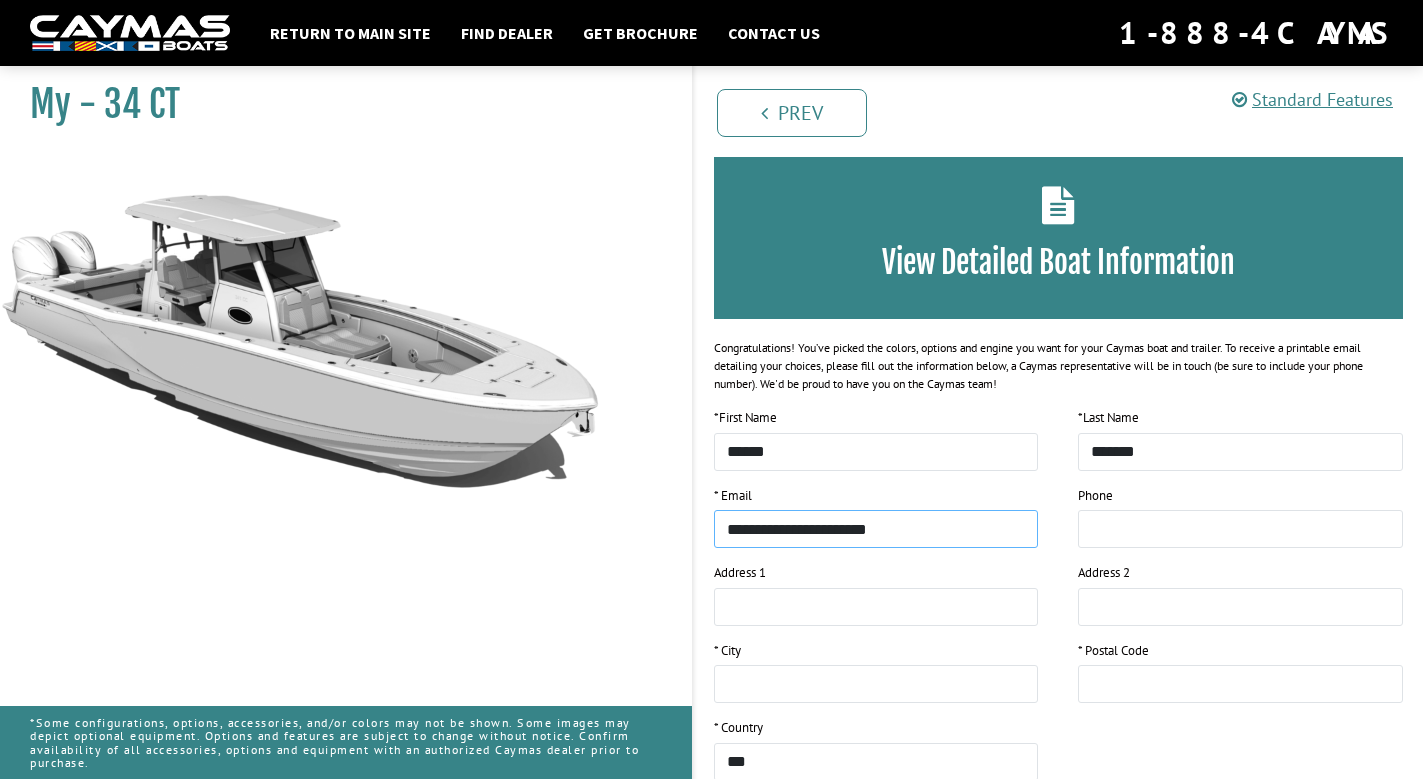 scroll, scrollTop: 115, scrollLeft: 0, axis: vertical 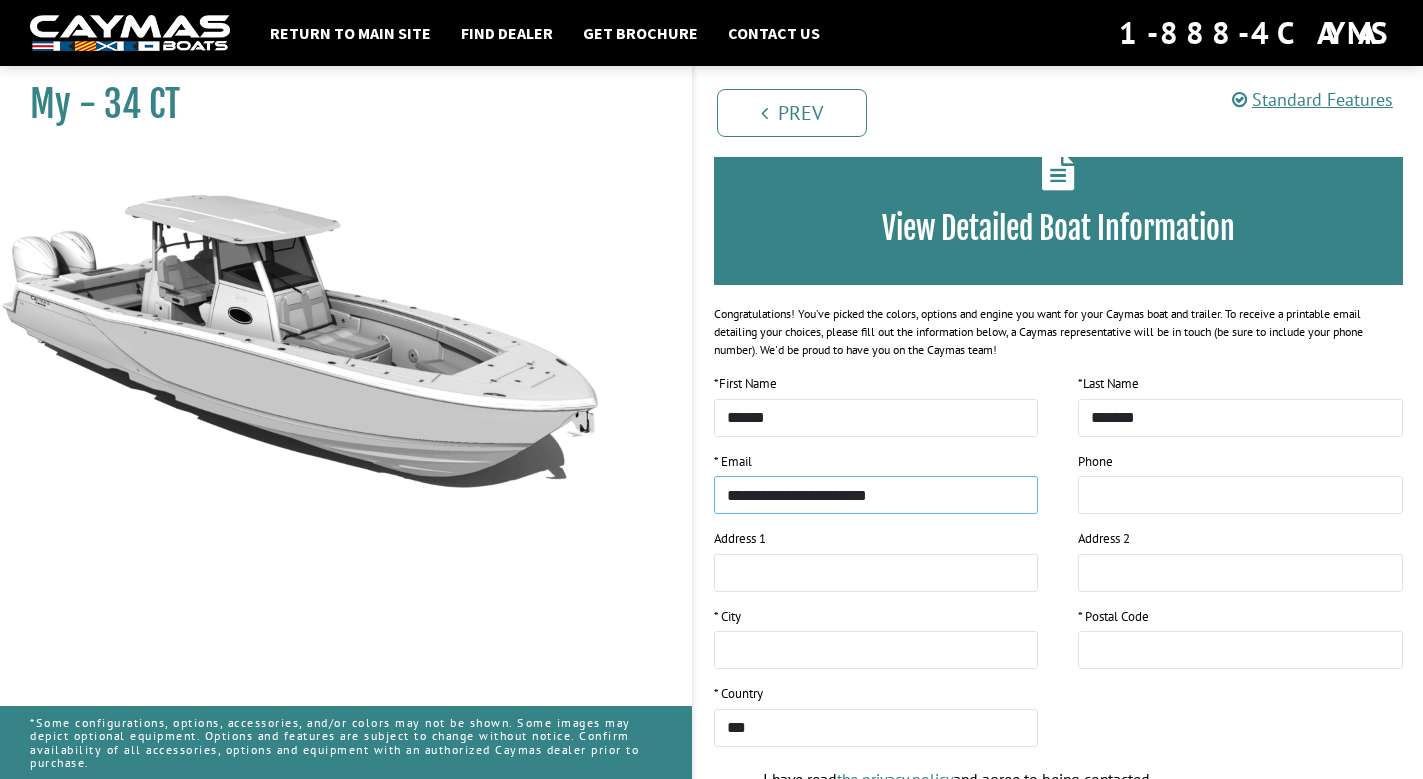 type on "**********" 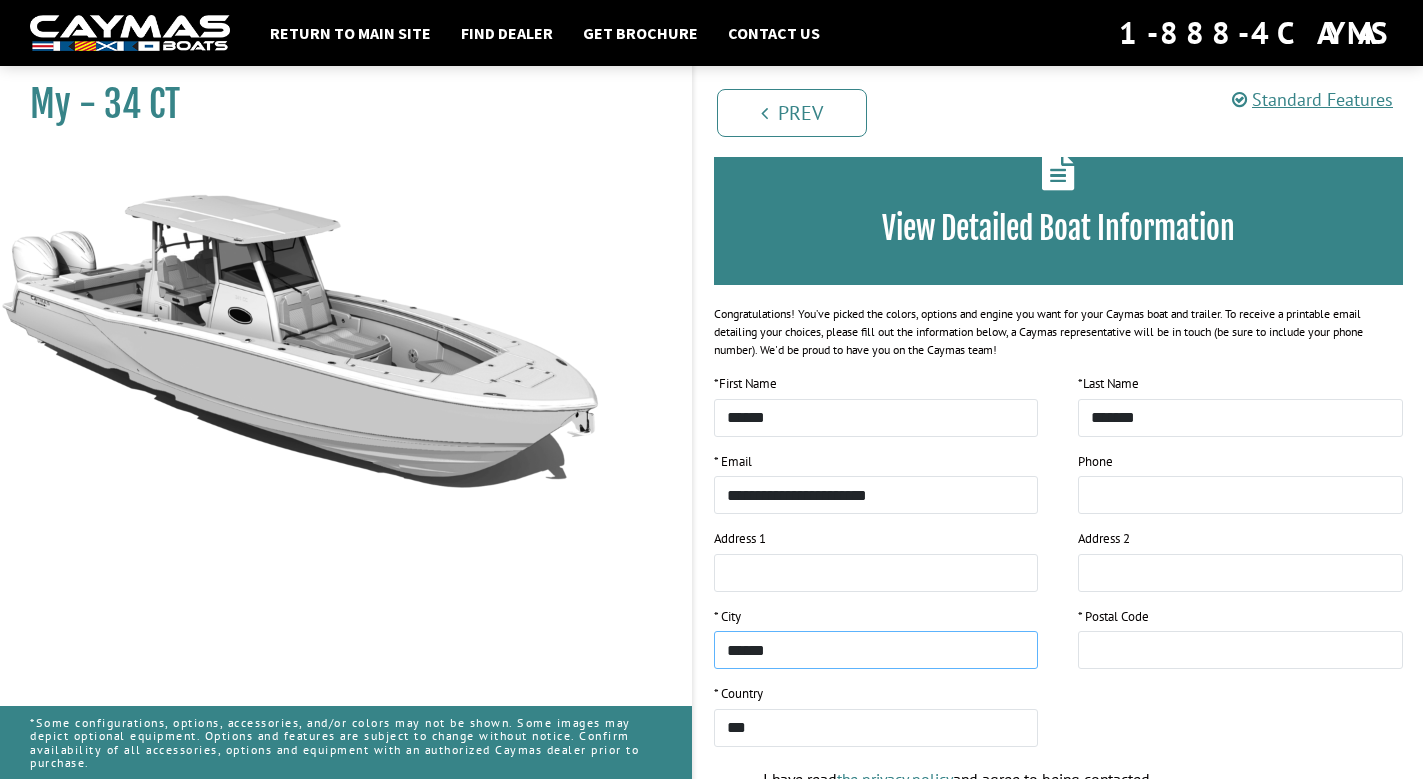 type on "******" 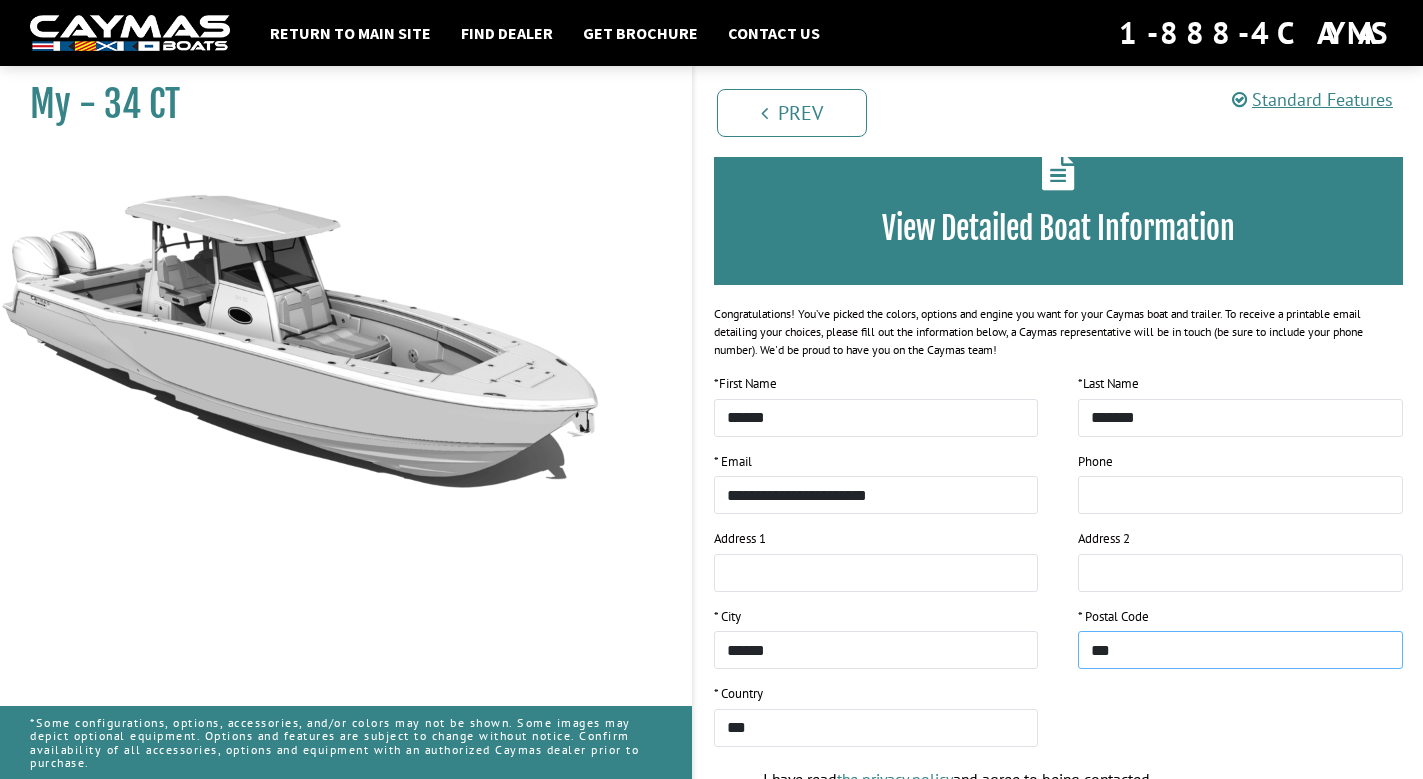 type on "***" 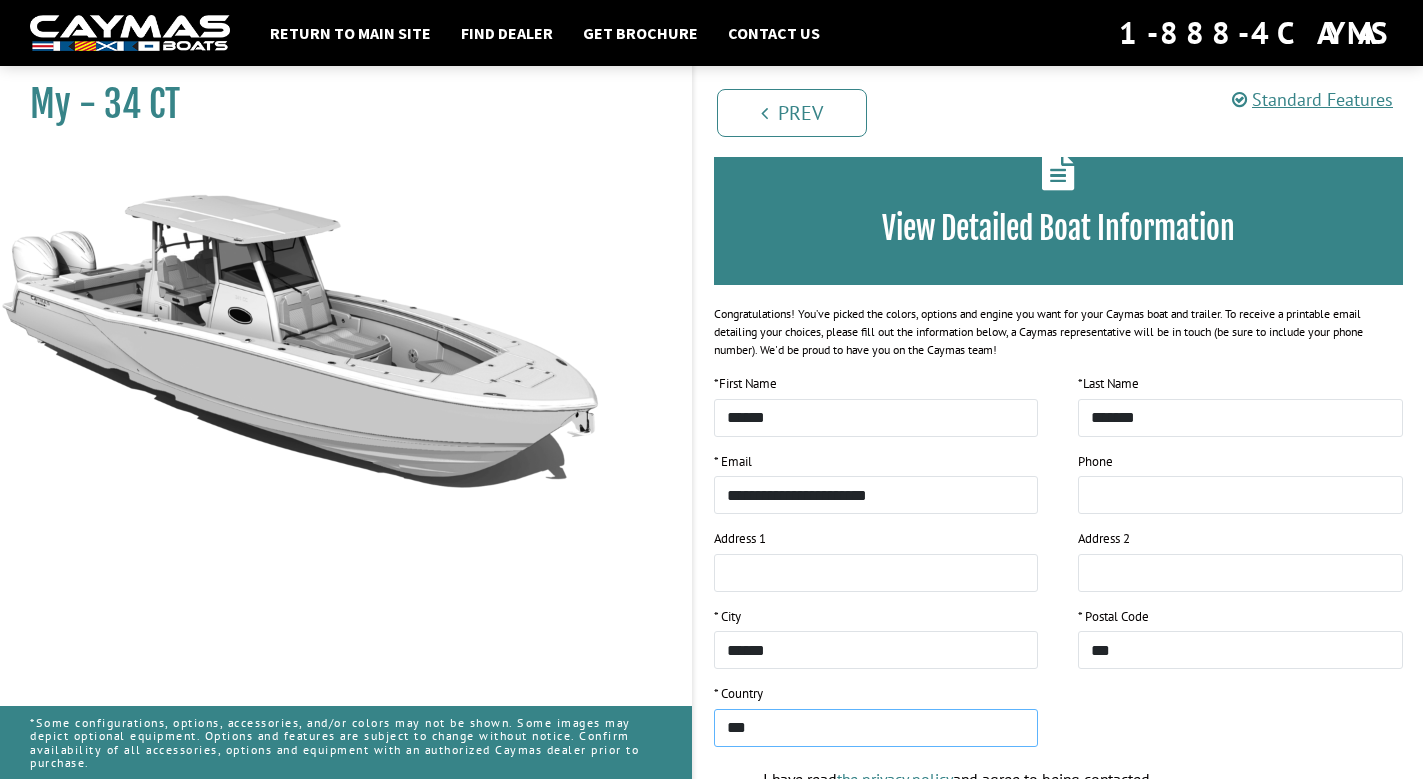 select on "******" 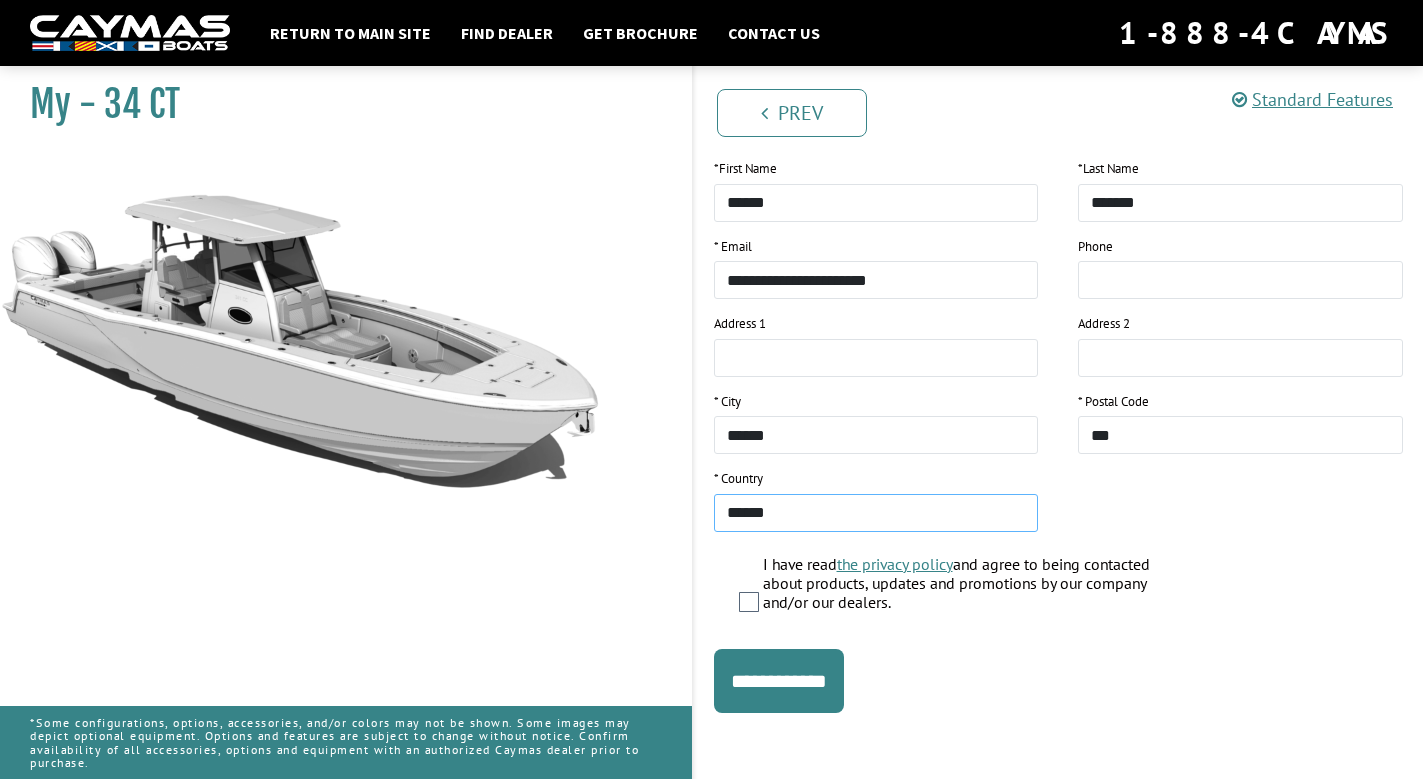 scroll, scrollTop: 329, scrollLeft: 0, axis: vertical 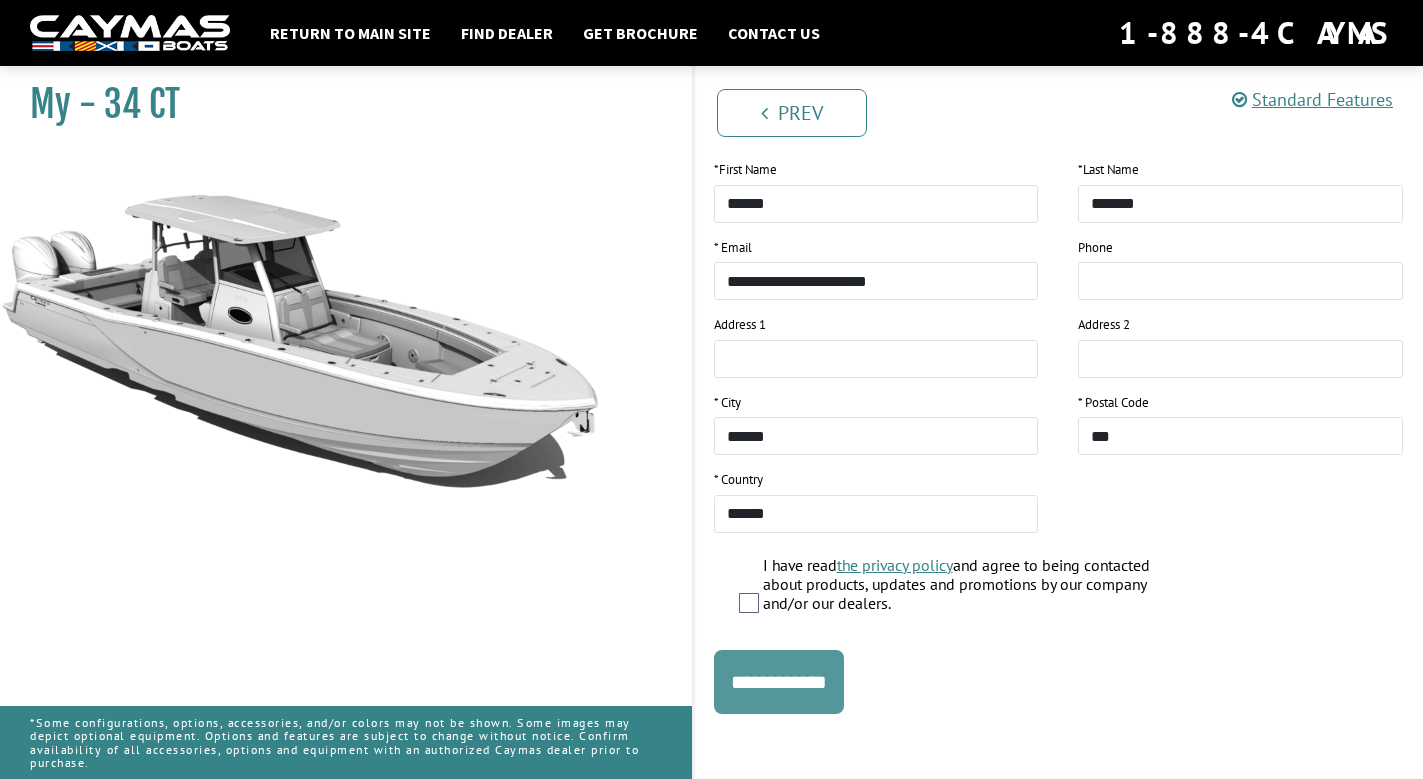 click on "**********" at bounding box center (779, 682) 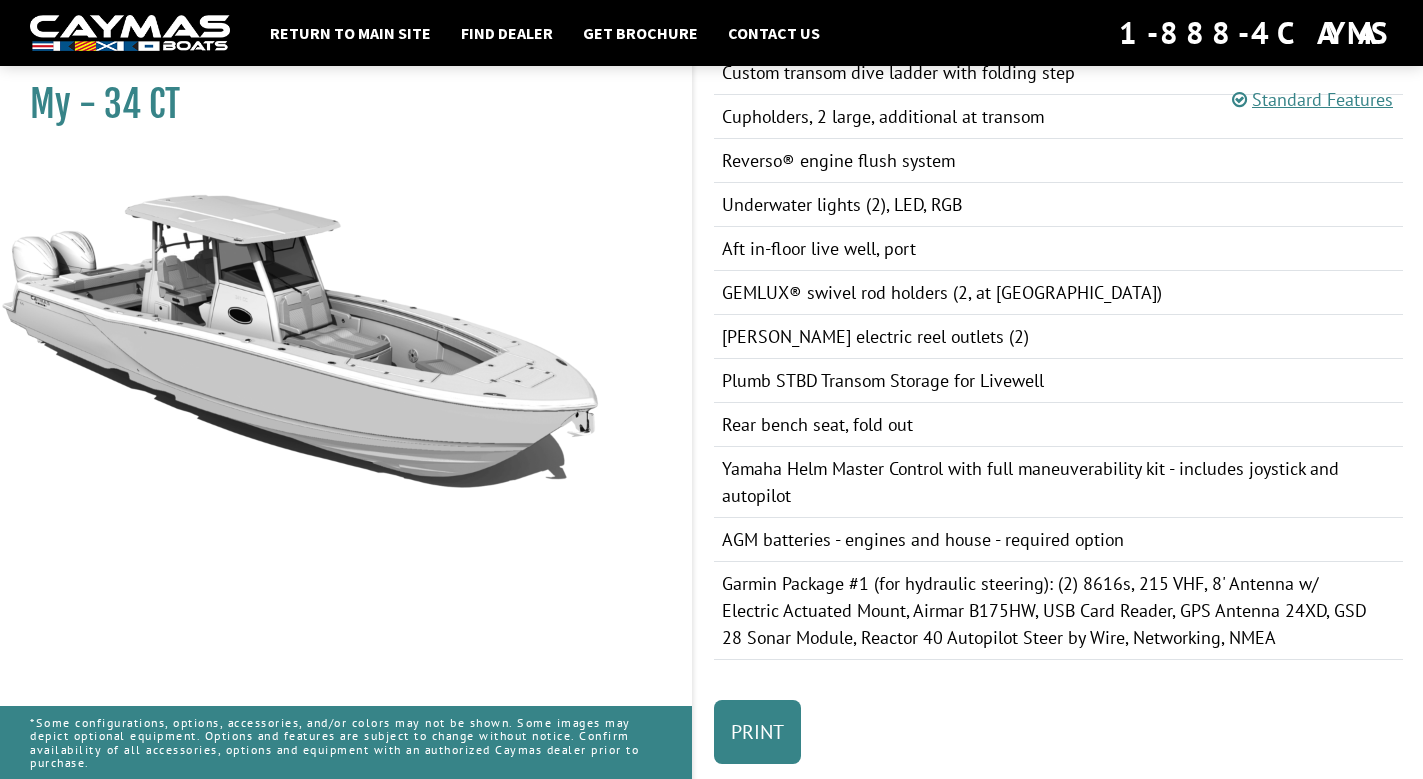 scroll, scrollTop: 912, scrollLeft: 0, axis: vertical 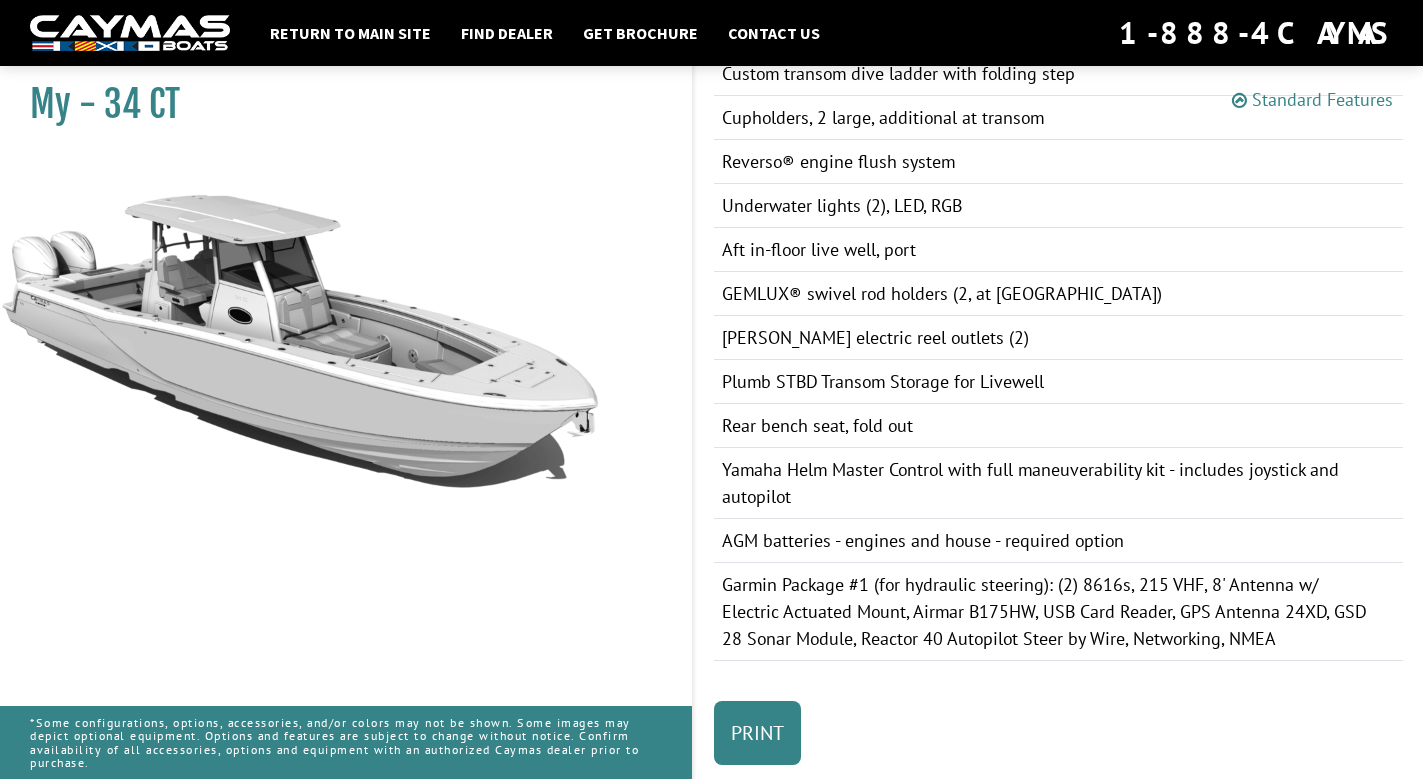 click on "Standard Features" at bounding box center [1312, 99] 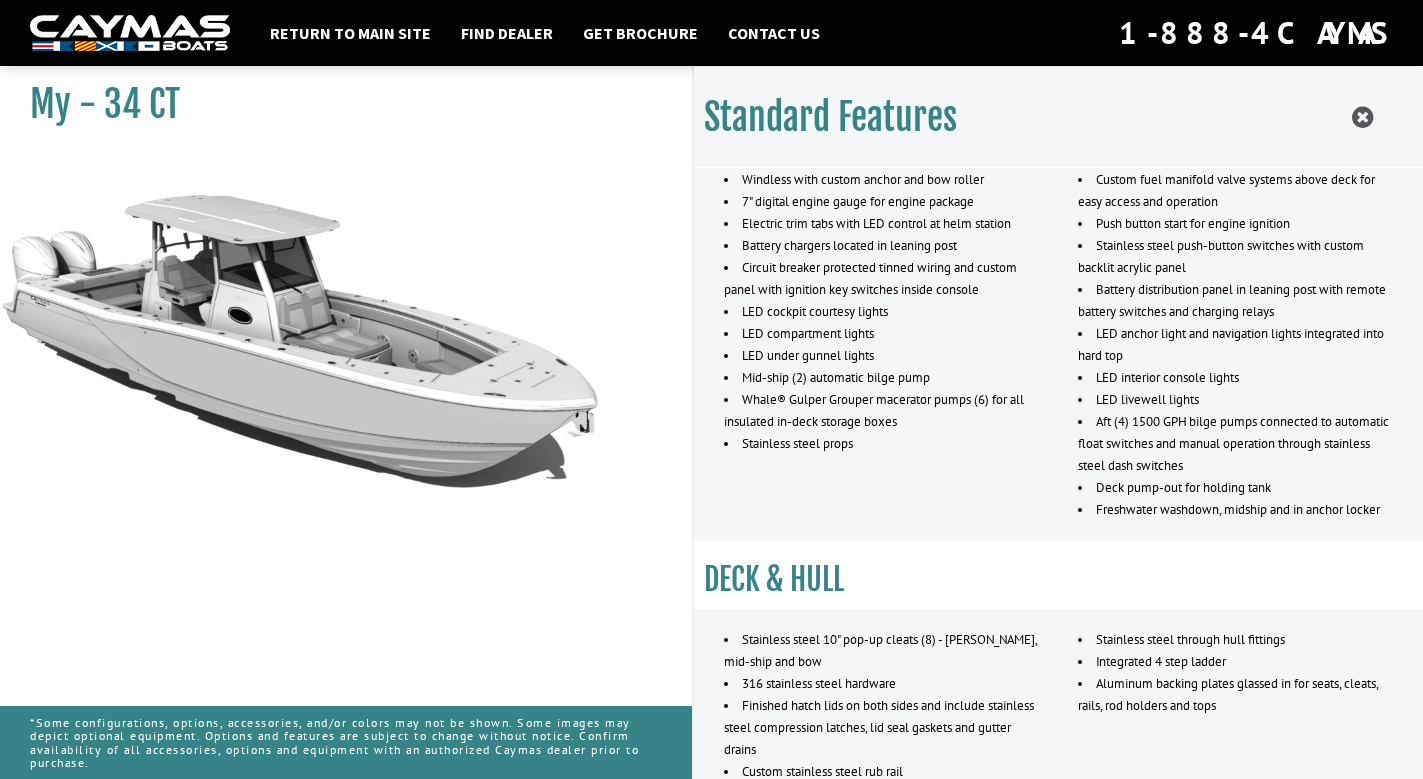 scroll, scrollTop: 511, scrollLeft: 0, axis: vertical 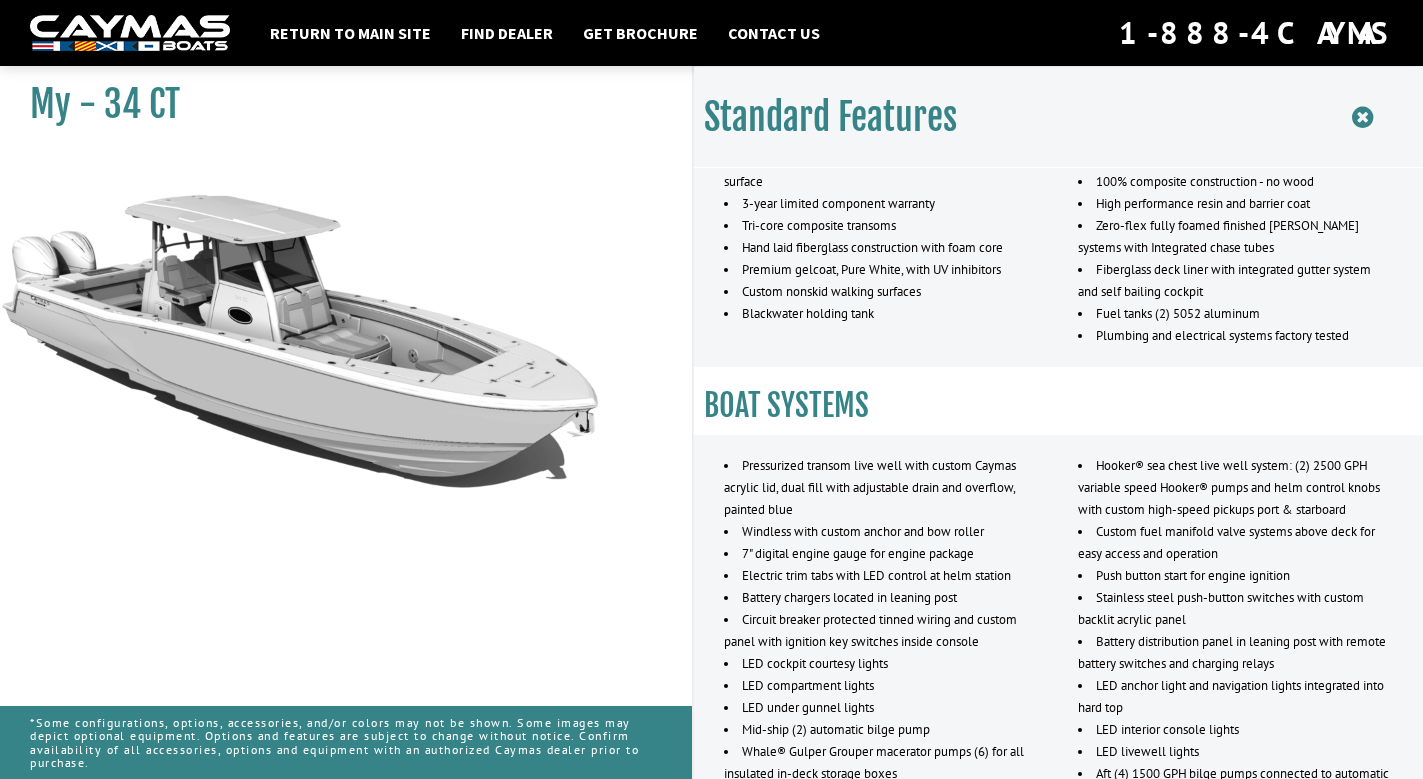 click at bounding box center [1362, 117] 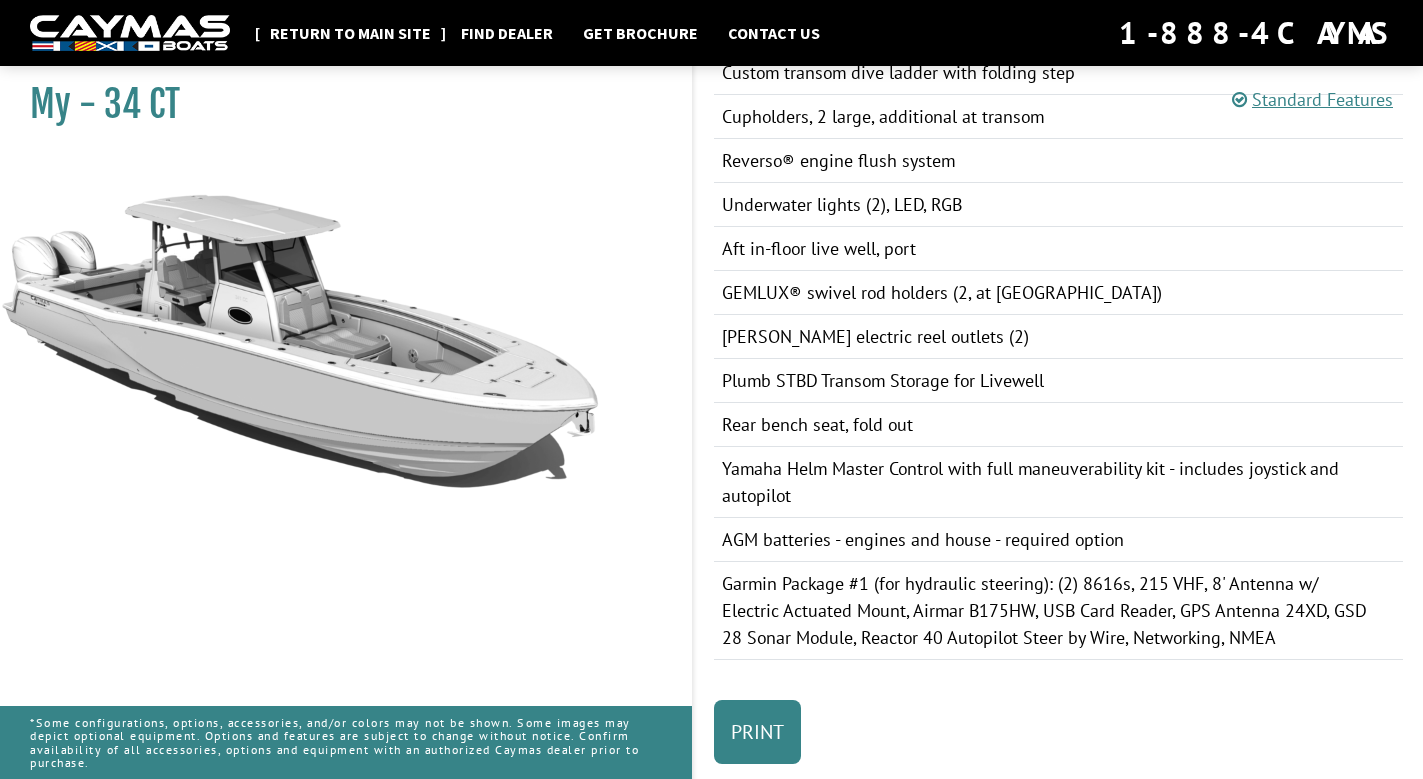 scroll, scrollTop: 912, scrollLeft: 0, axis: vertical 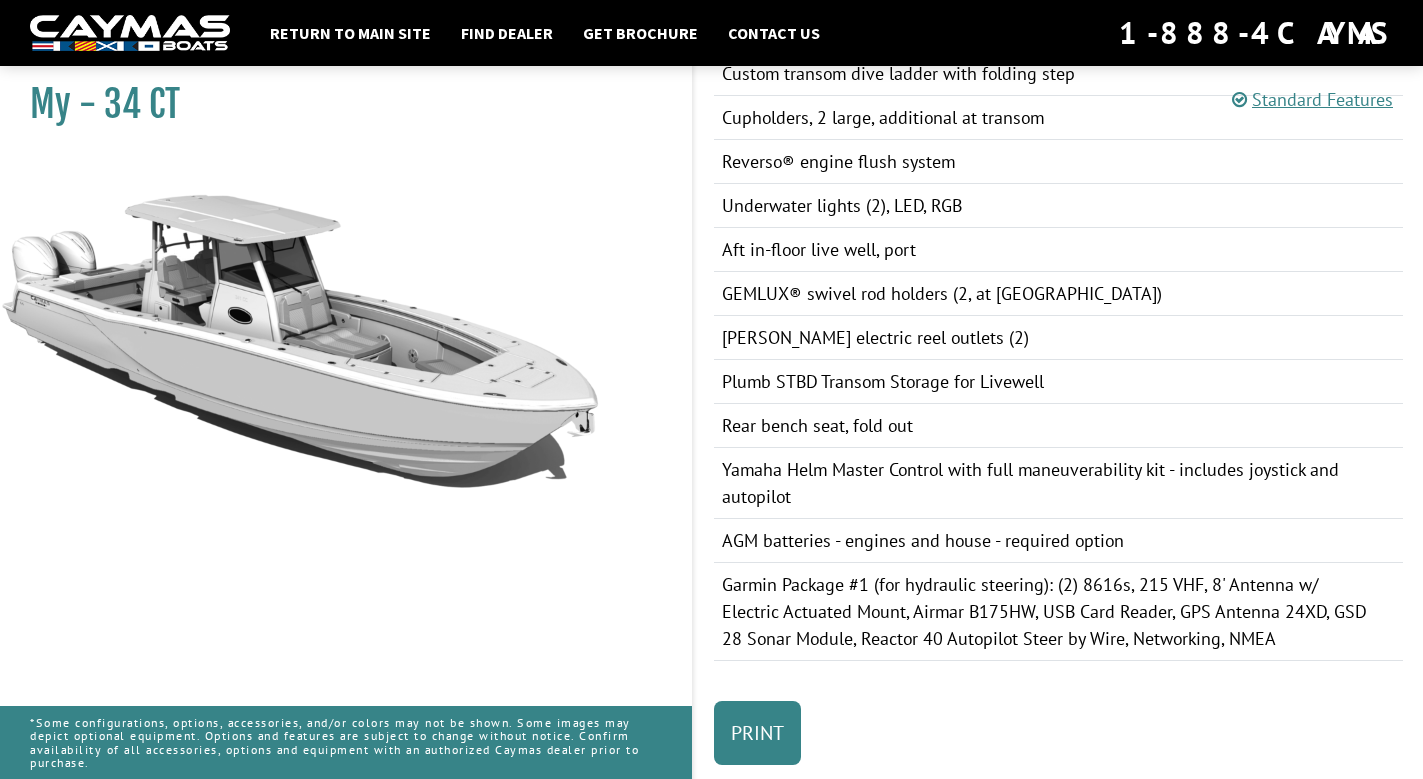 click on "Return to main site
Find Dealer
Get Brochure
Contact Us
1-888-4CAYMAS" at bounding box center (711, 33) 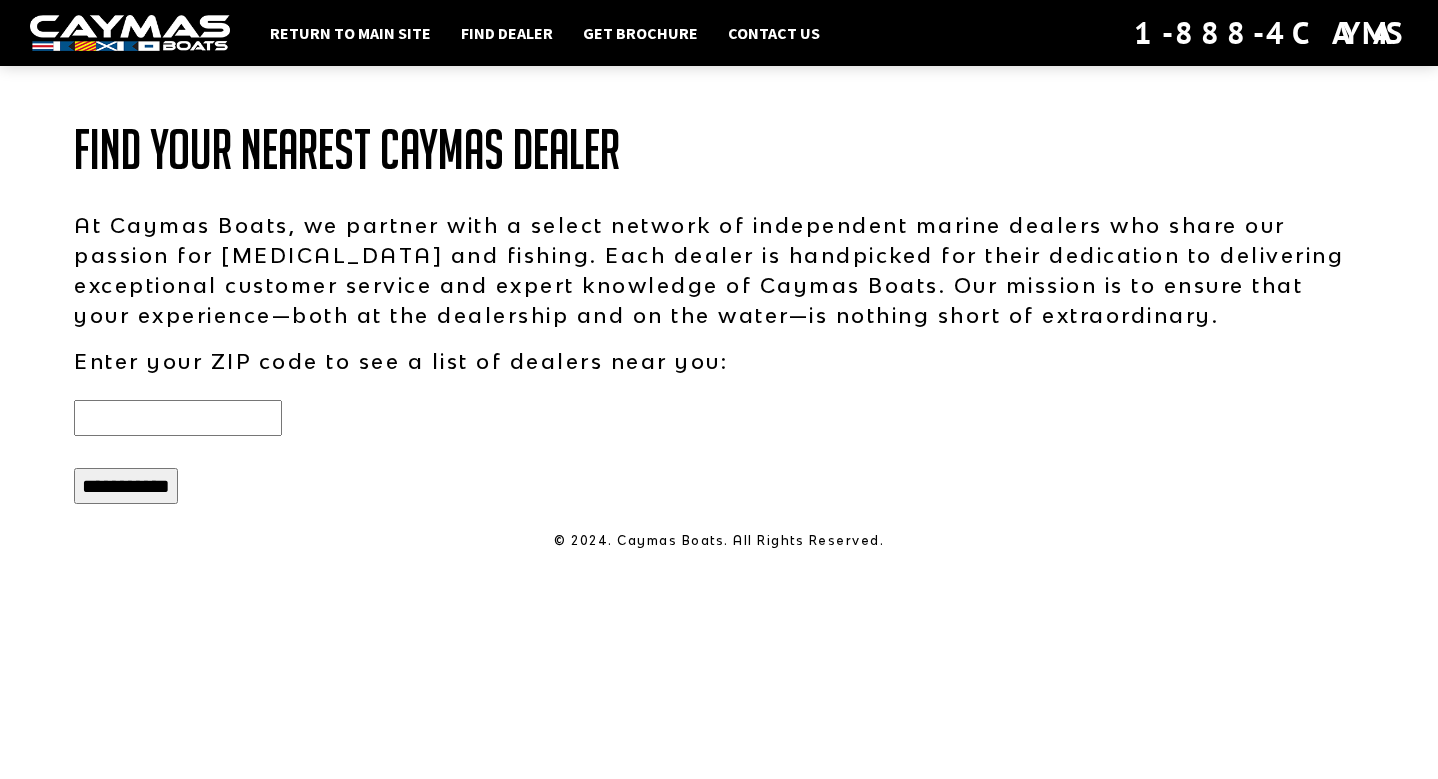 scroll, scrollTop: 0, scrollLeft: 0, axis: both 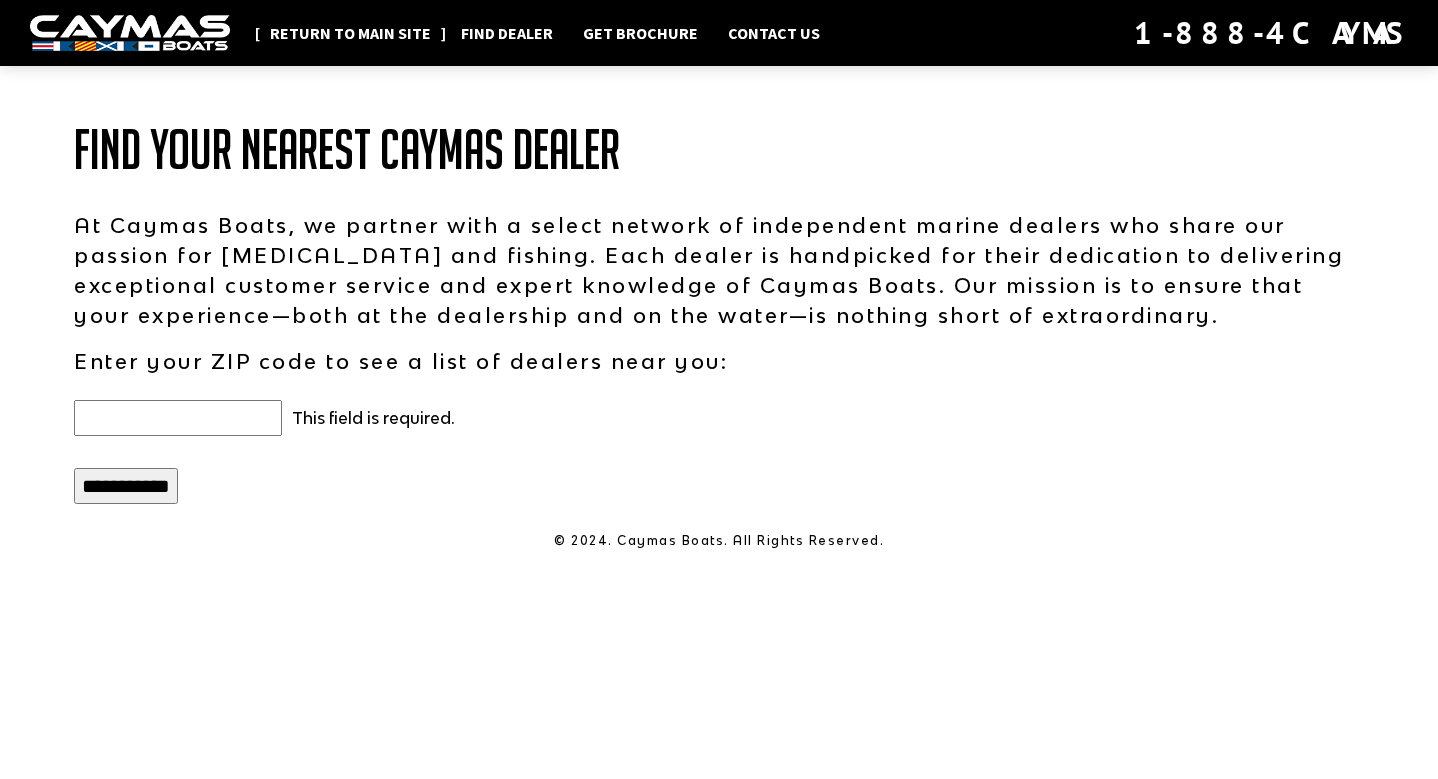 click on "Return to main site" at bounding box center [350, 33] 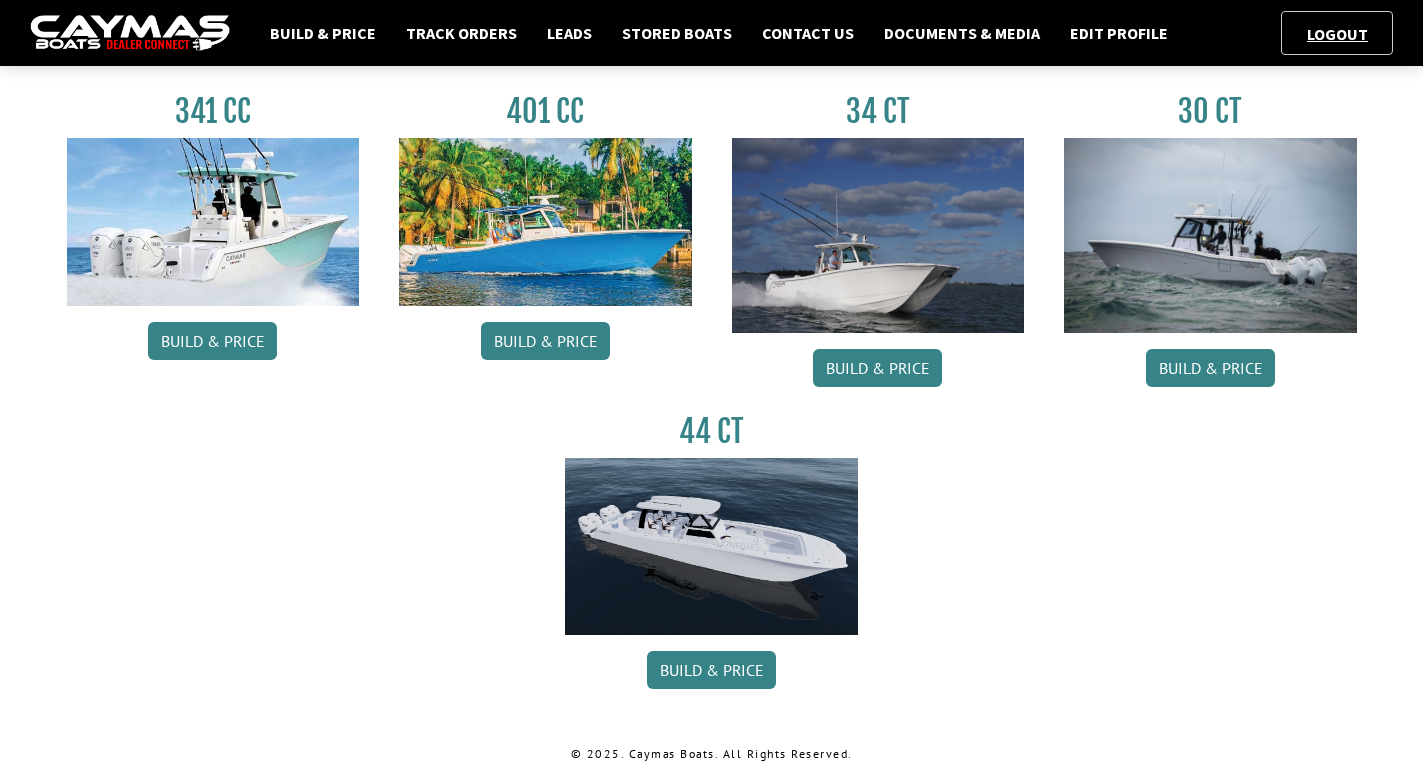 scroll, scrollTop: 970, scrollLeft: 0, axis: vertical 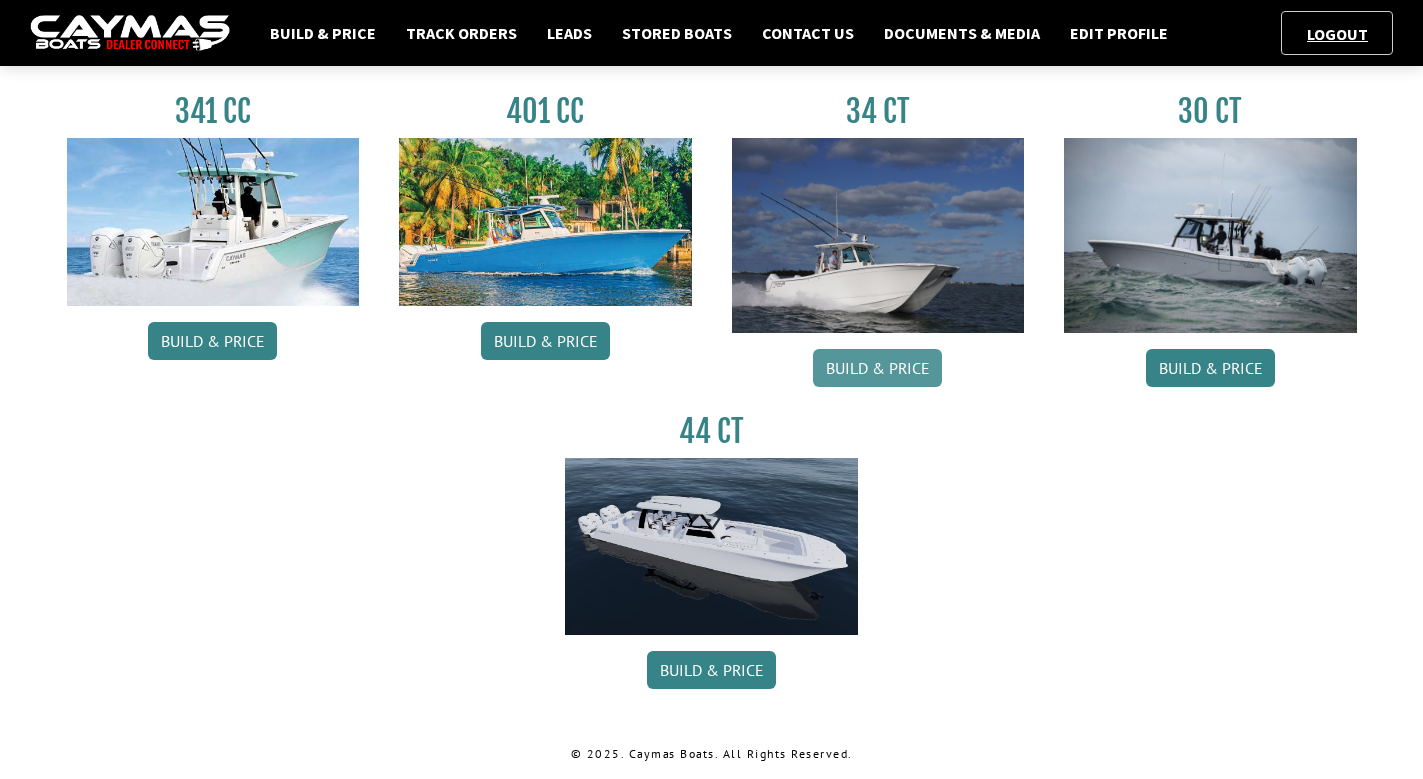 click on "Build & Price" at bounding box center (877, 368) 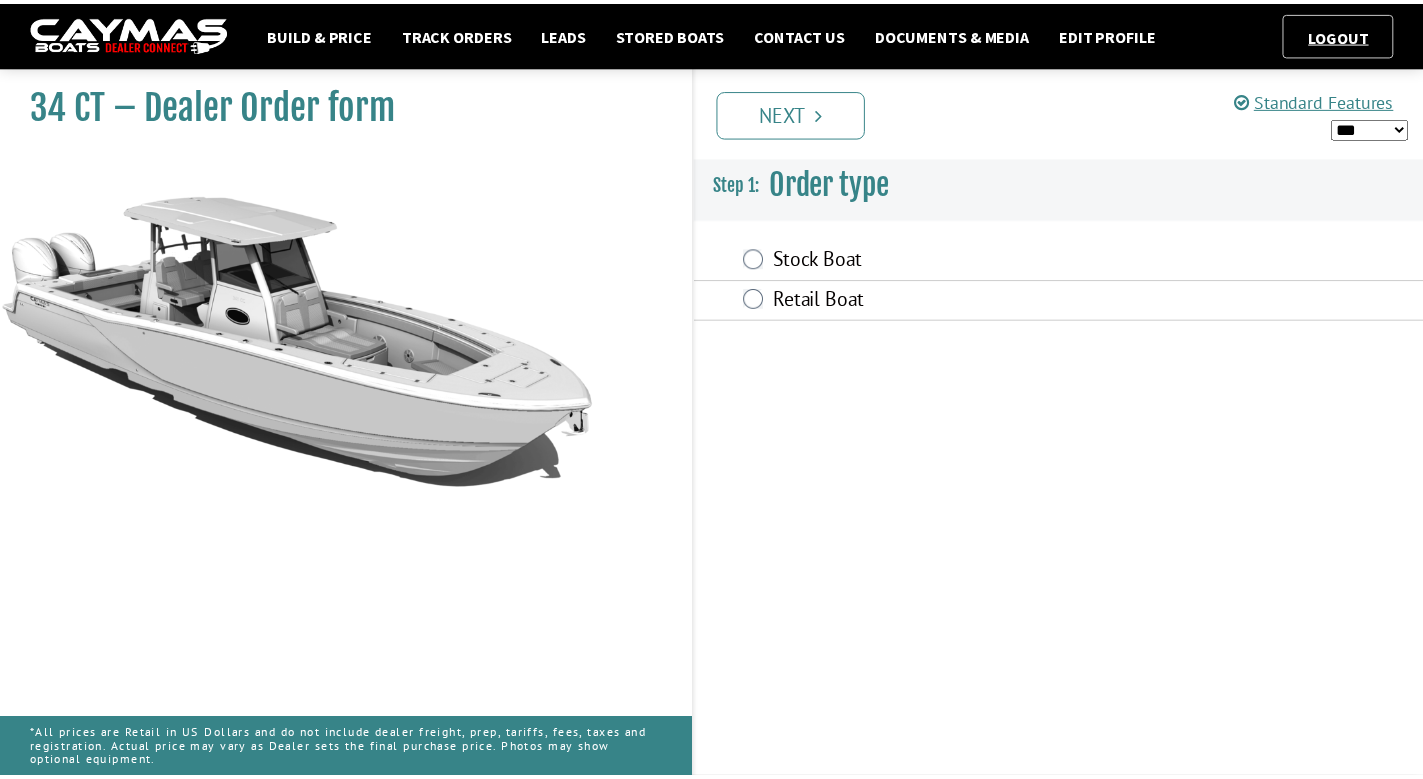 scroll, scrollTop: 0, scrollLeft: 0, axis: both 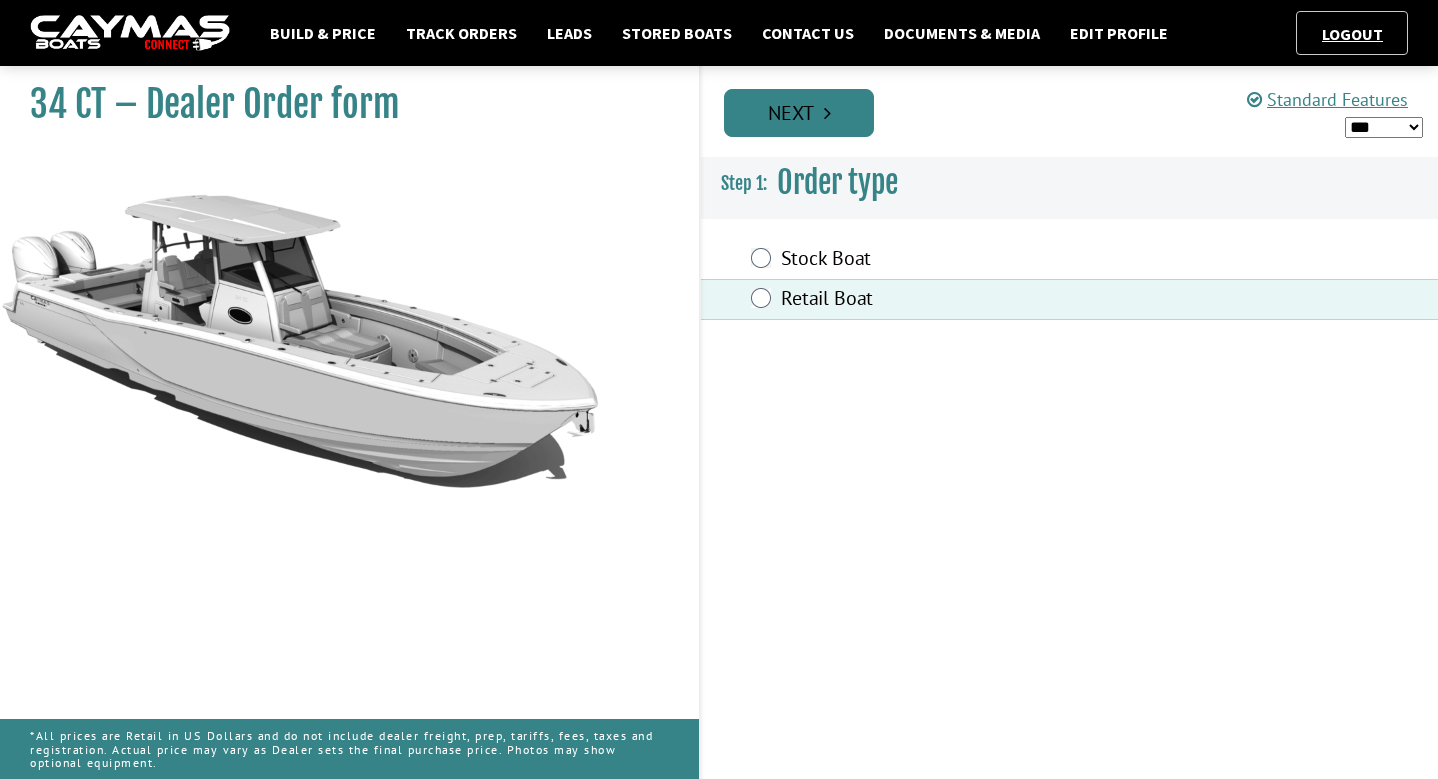 click on "Next" at bounding box center (799, 113) 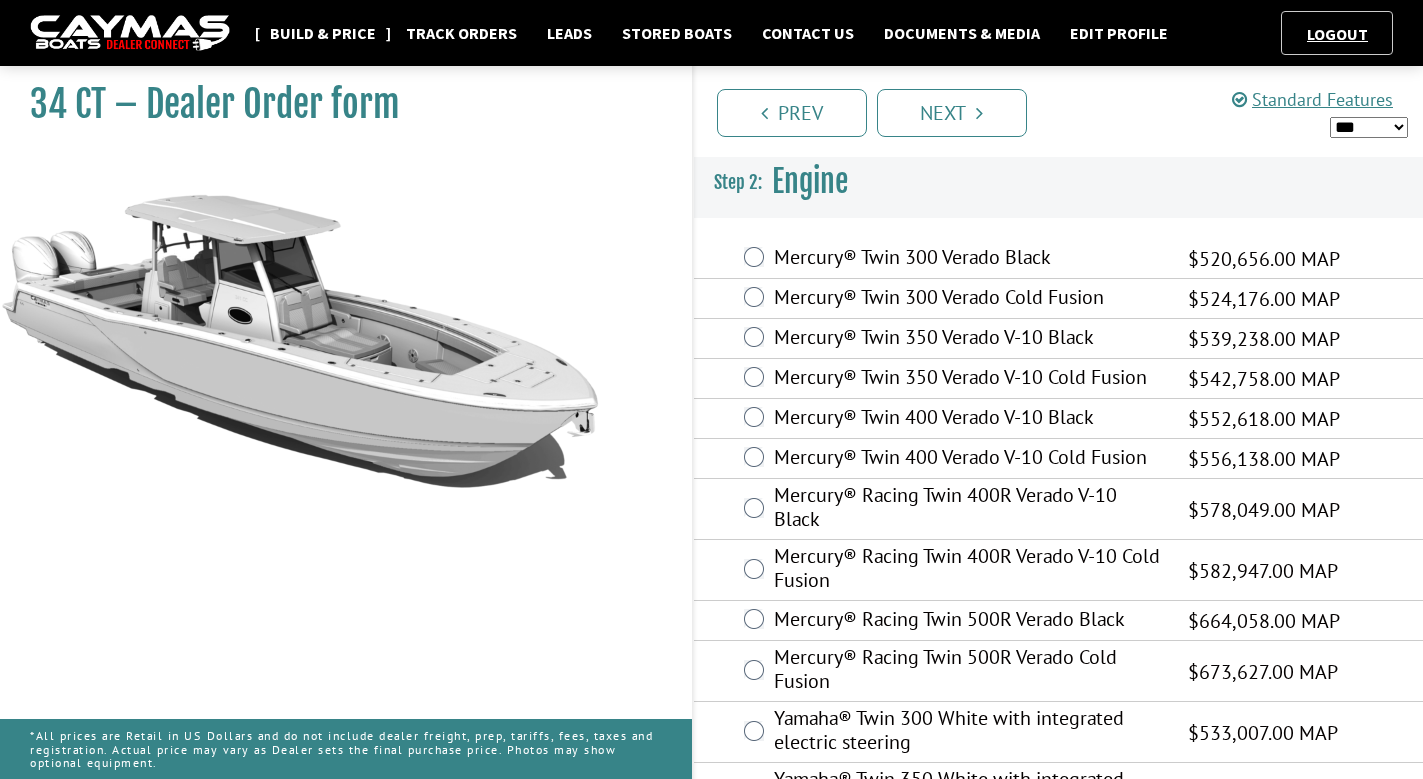 click on "Build & Price" at bounding box center [323, 33] 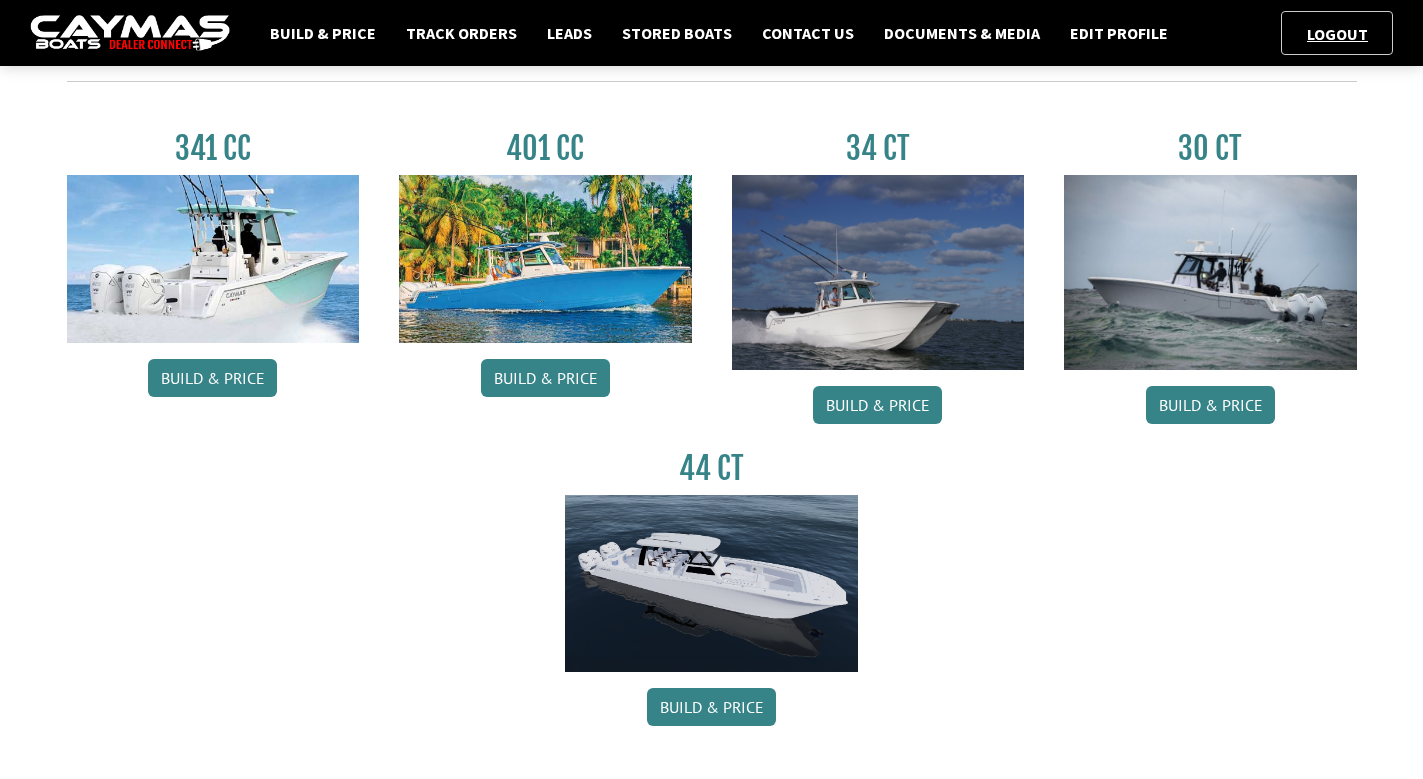 scroll, scrollTop: 934, scrollLeft: 0, axis: vertical 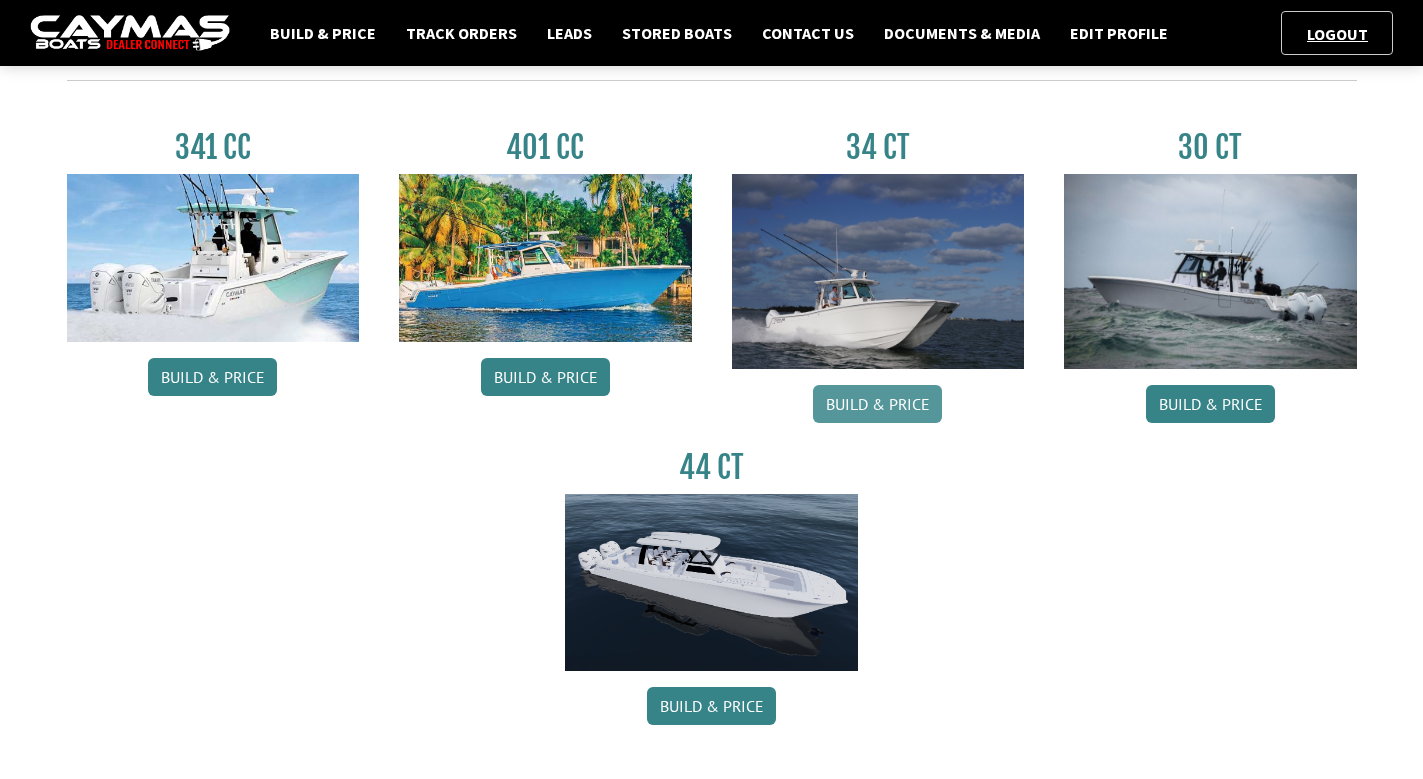 click on "Build & Price" at bounding box center (877, 404) 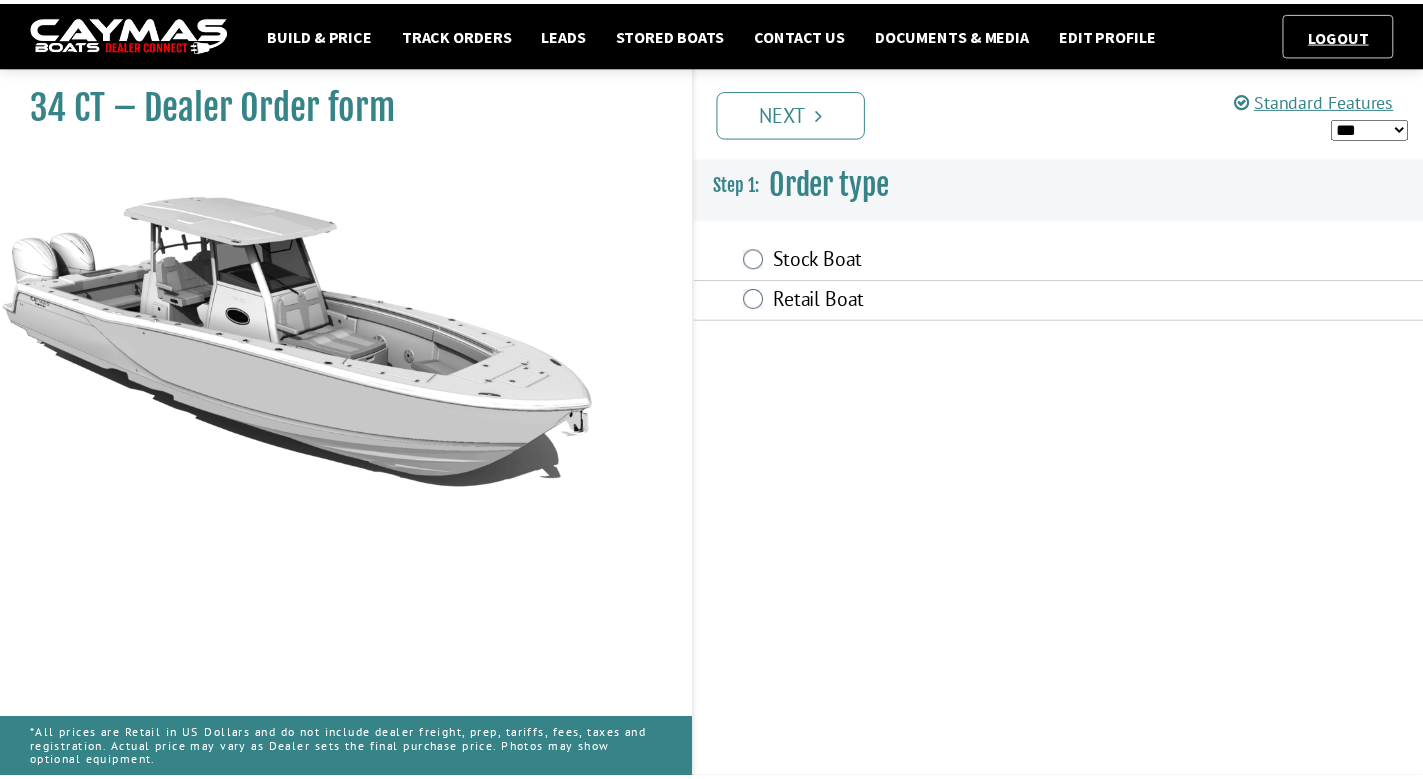 scroll, scrollTop: 0, scrollLeft: 0, axis: both 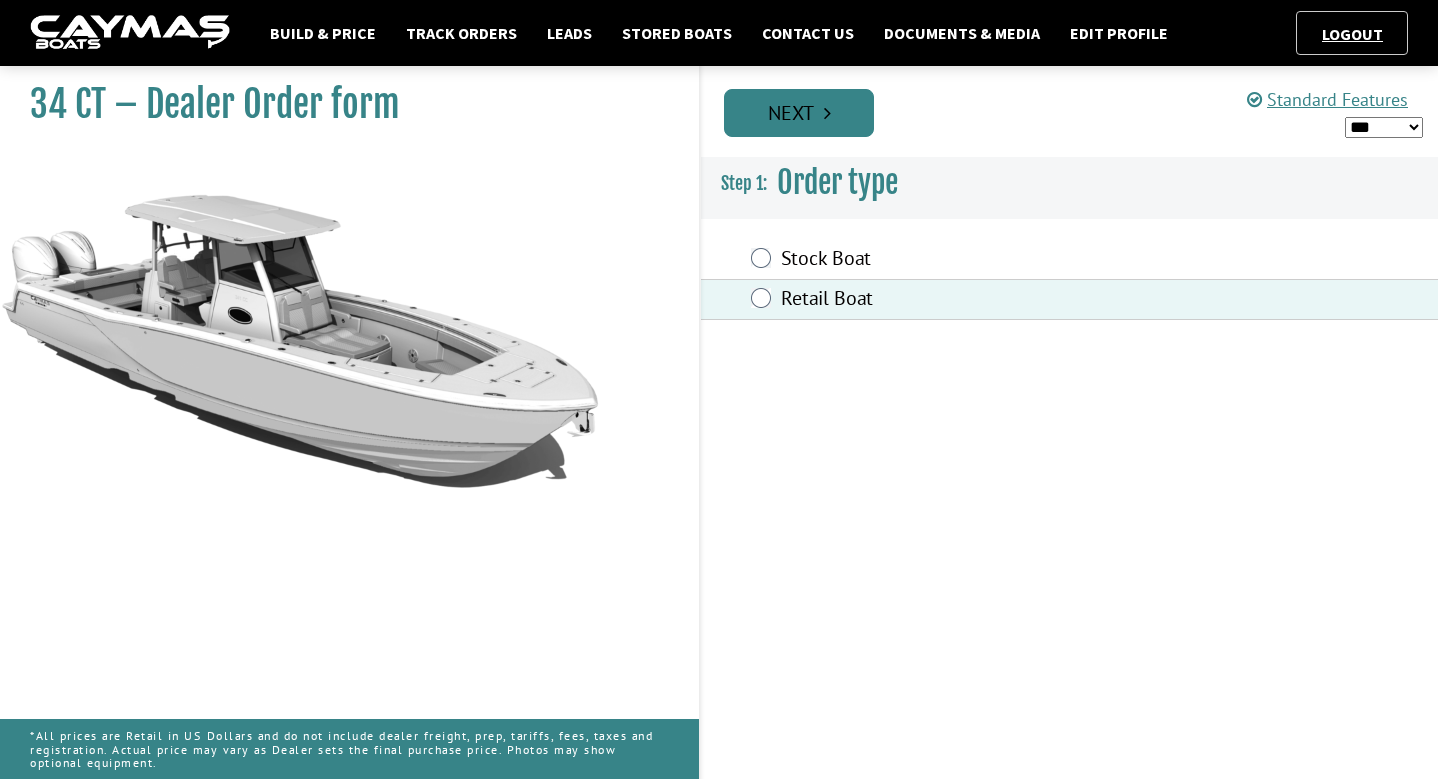click on "Next" at bounding box center (799, 113) 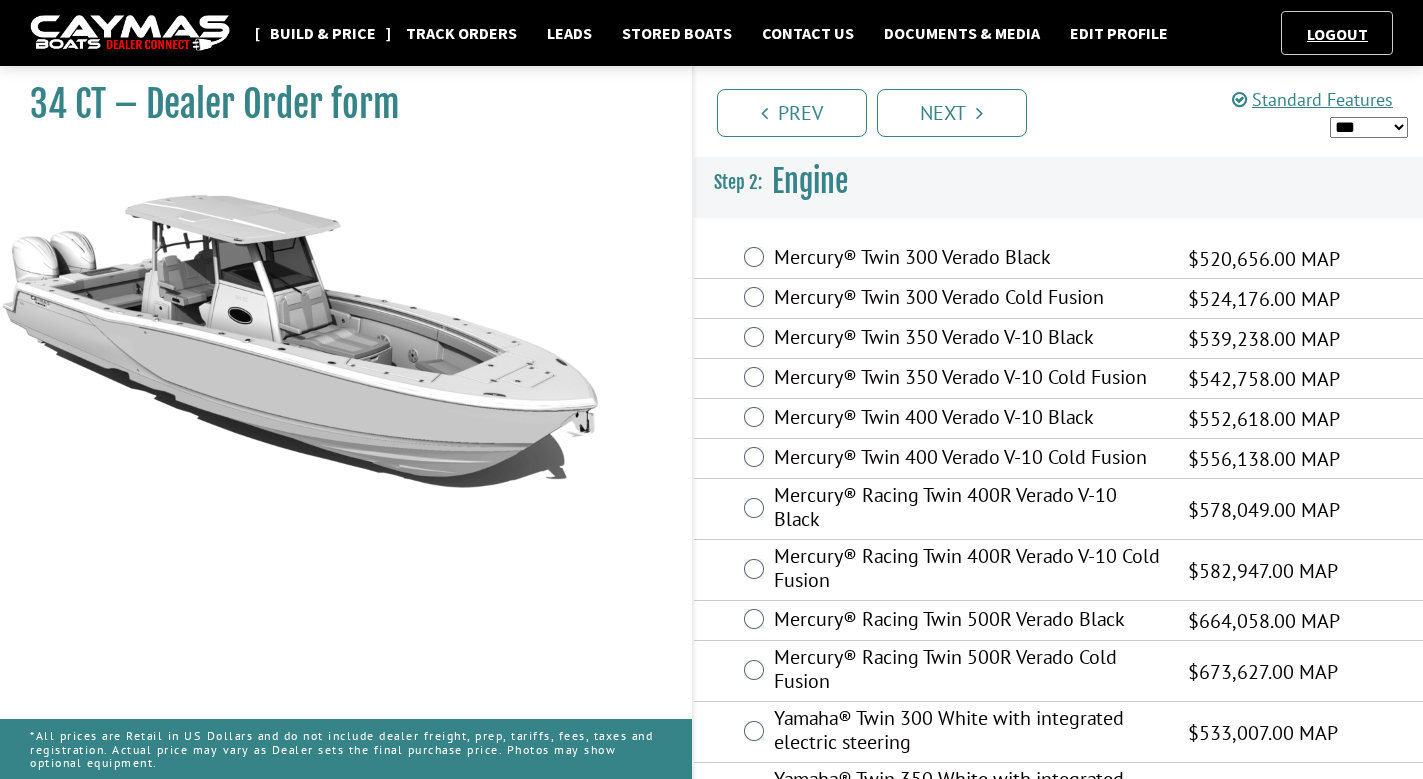 click on "Build & Price" at bounding box center (323, 33) 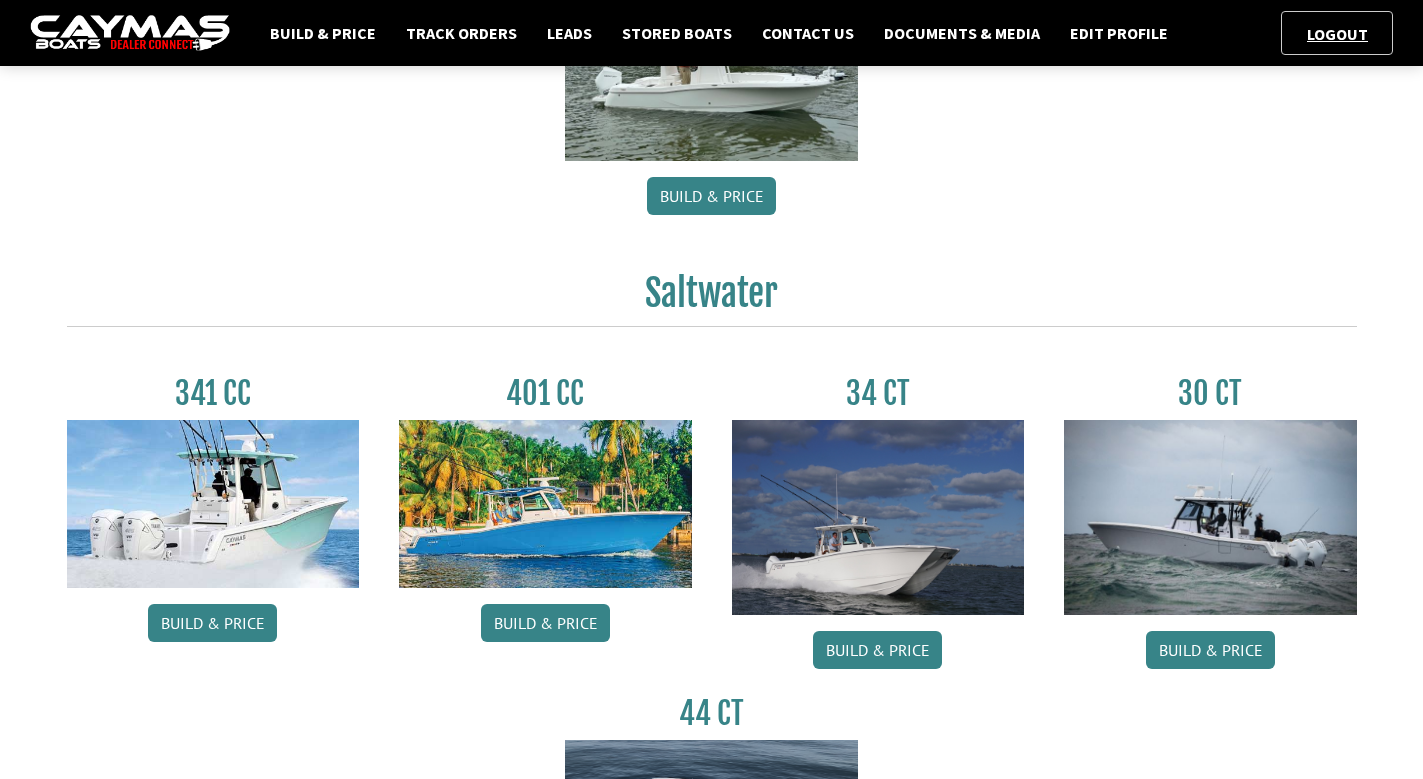 scroll, scrollTop: 690, scrollLeft: 0, axis: vertical 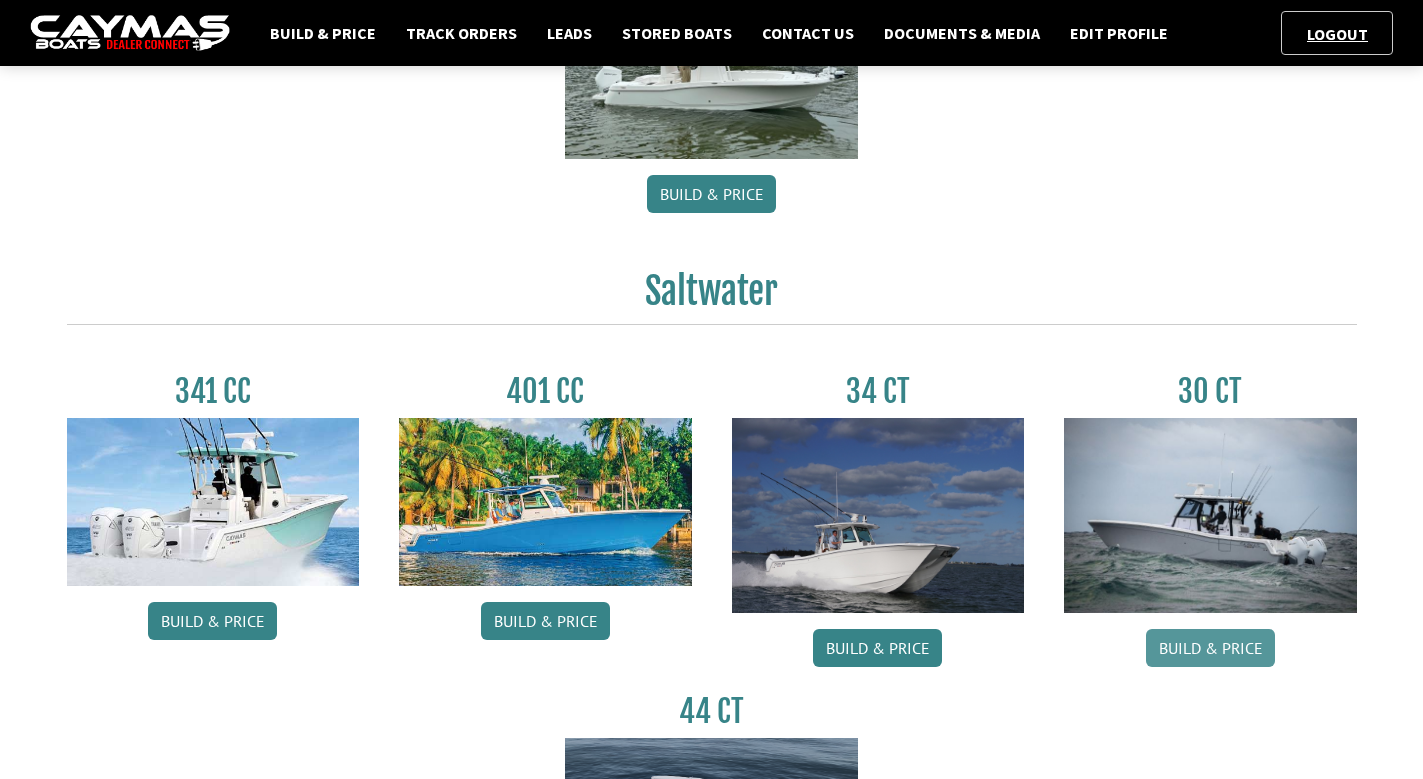 click on "Build & Price" at bounding box center (1210, 648) 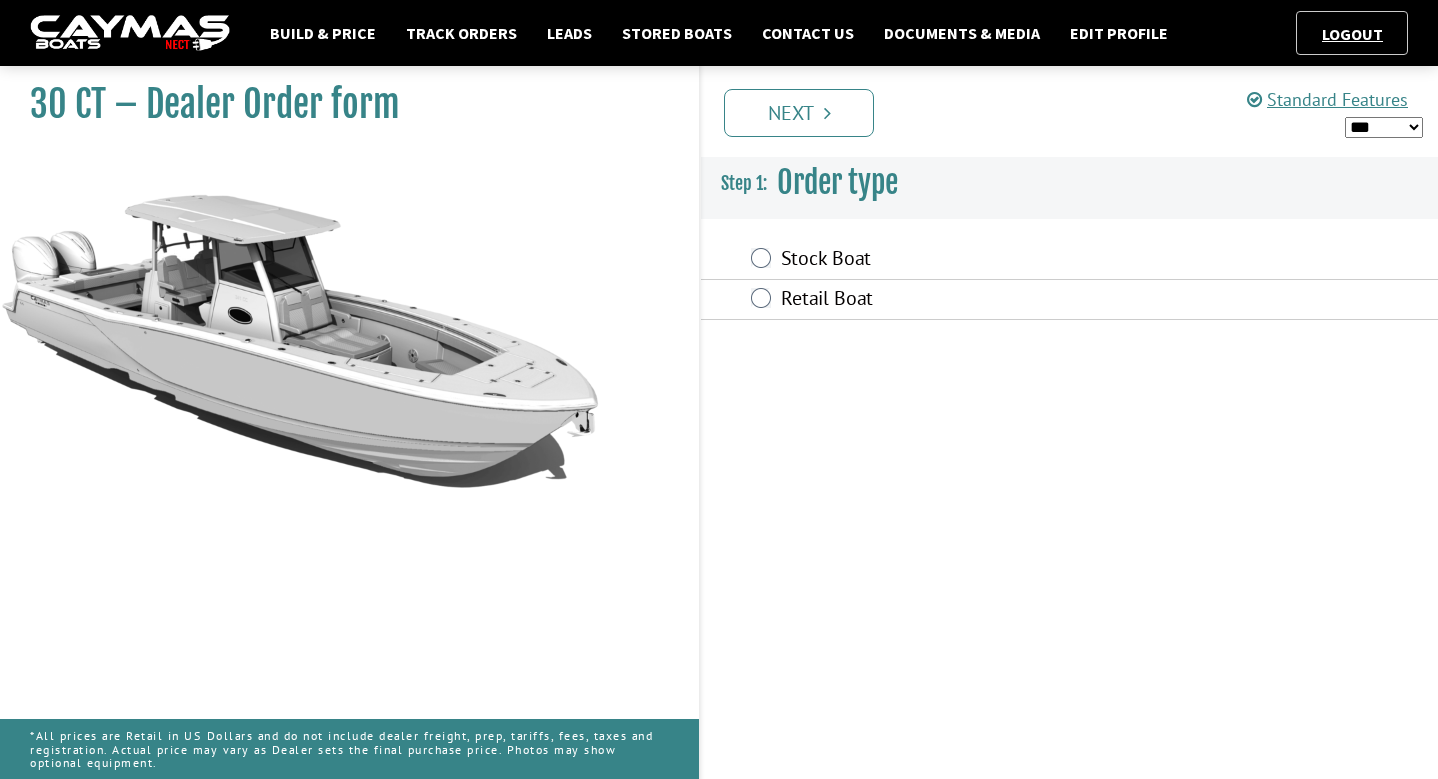 scroll, scrollTop: 0, scrollLeft: 0, axis: both 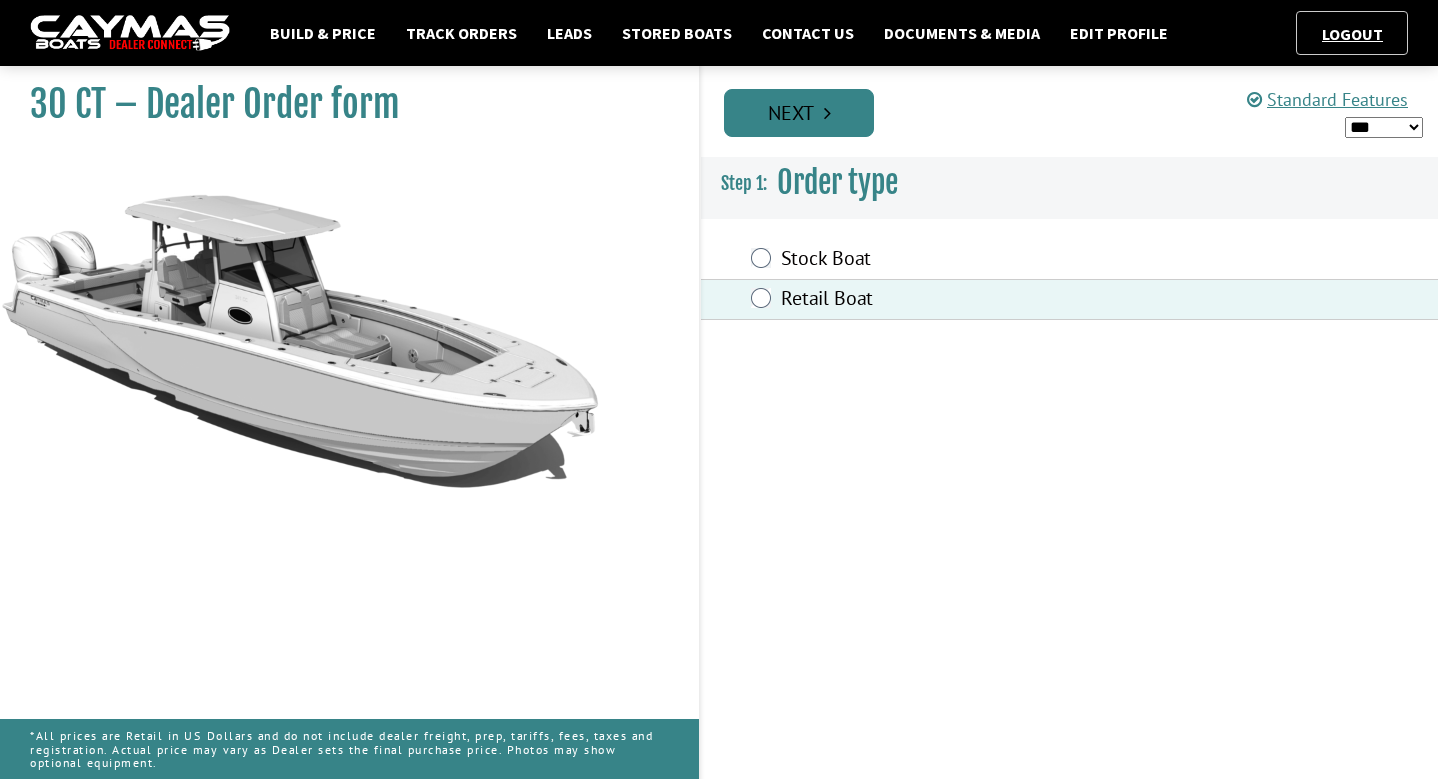 click on "Next" at bounding box center [799, 113] 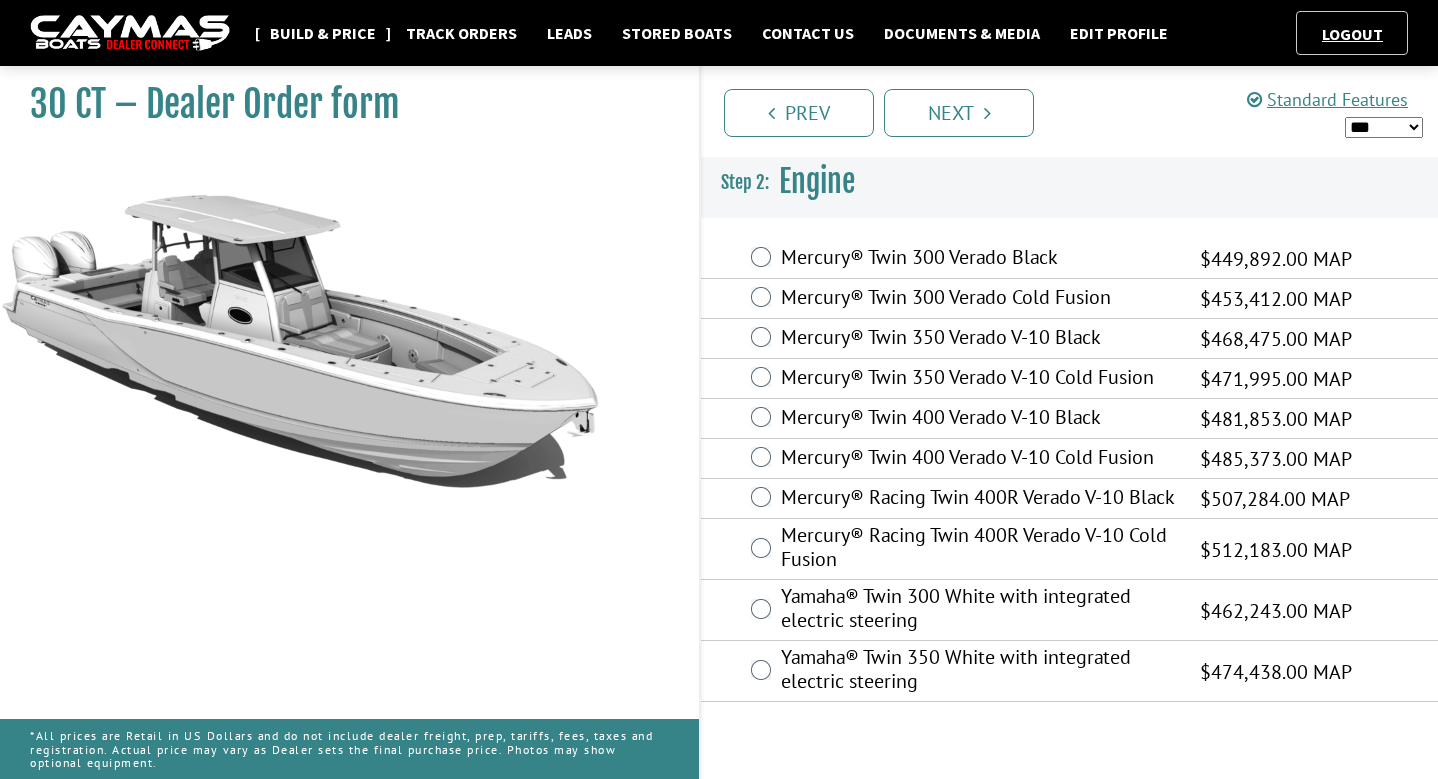 click on "Build & Price" at bounding box center [323, 33] 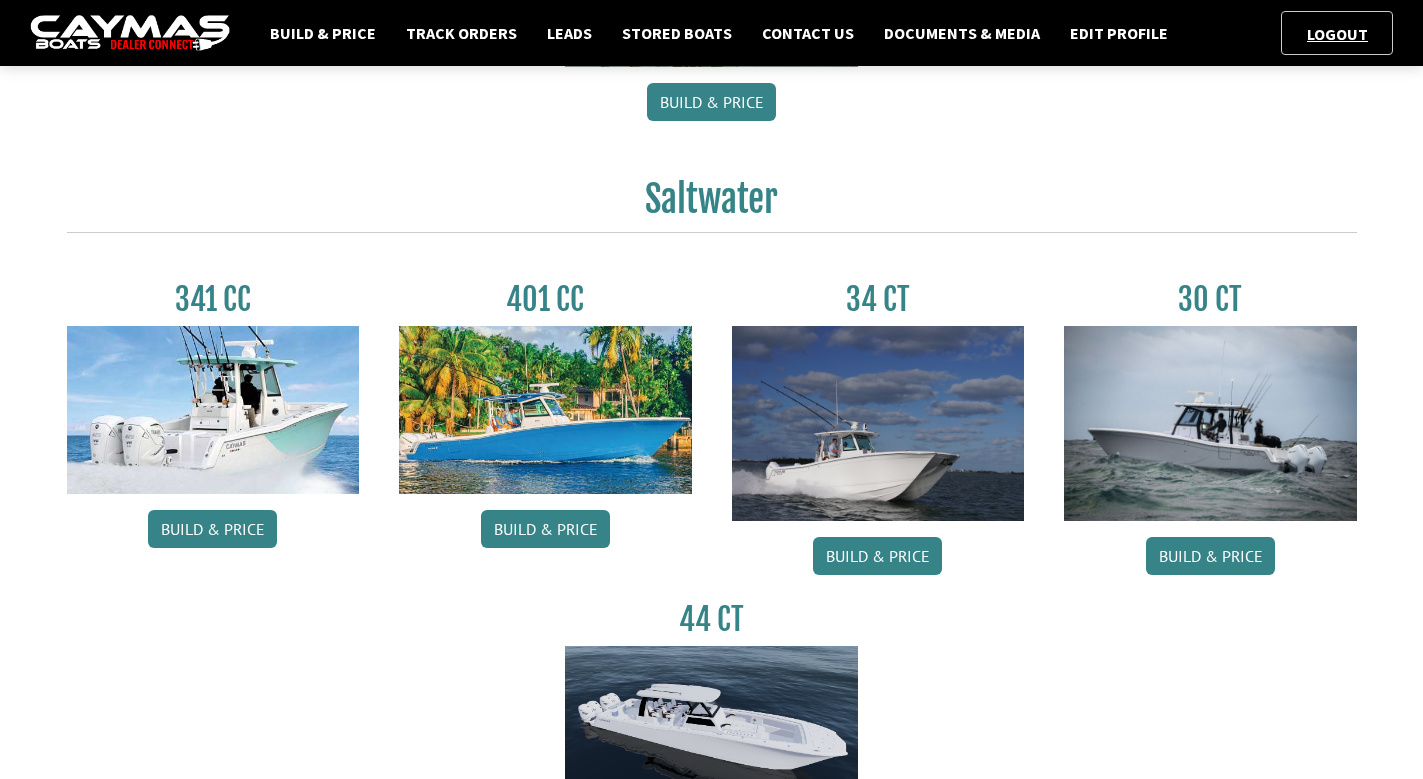 scroll, scrollTop: 798, scrollLeft: 0, axis: vertical 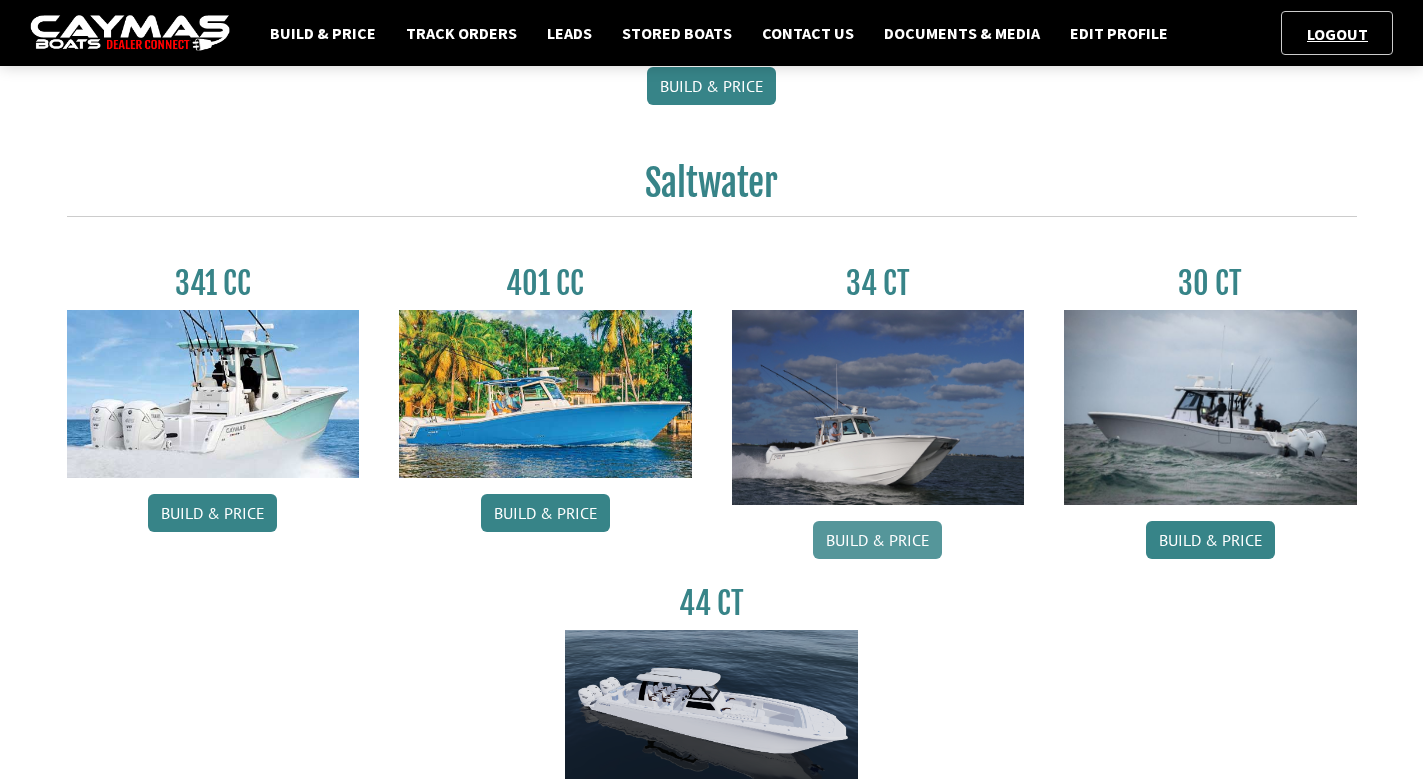 click on "Build & Price" at bounding box center [877, 540] 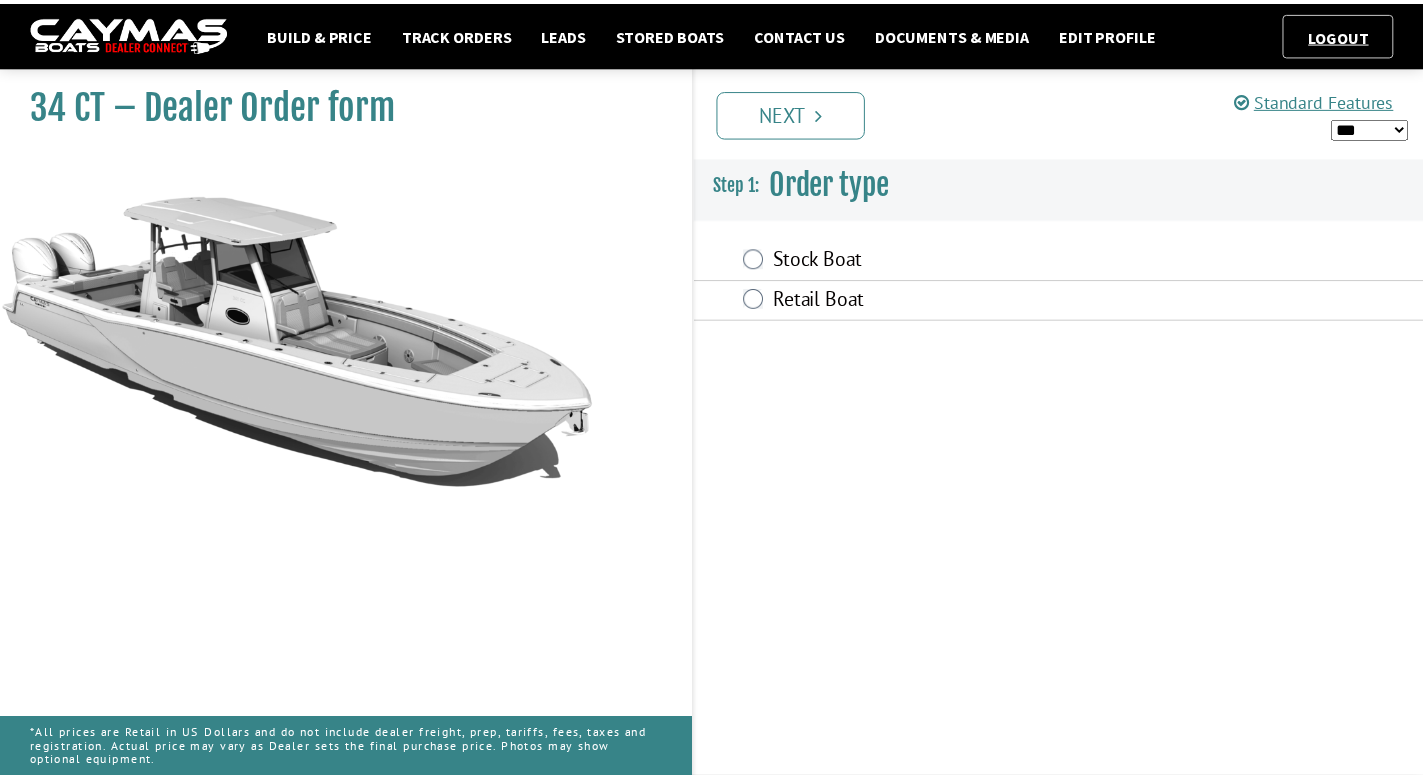 scroll, scrollTop: 0, scrollLeft: 0, axis: both 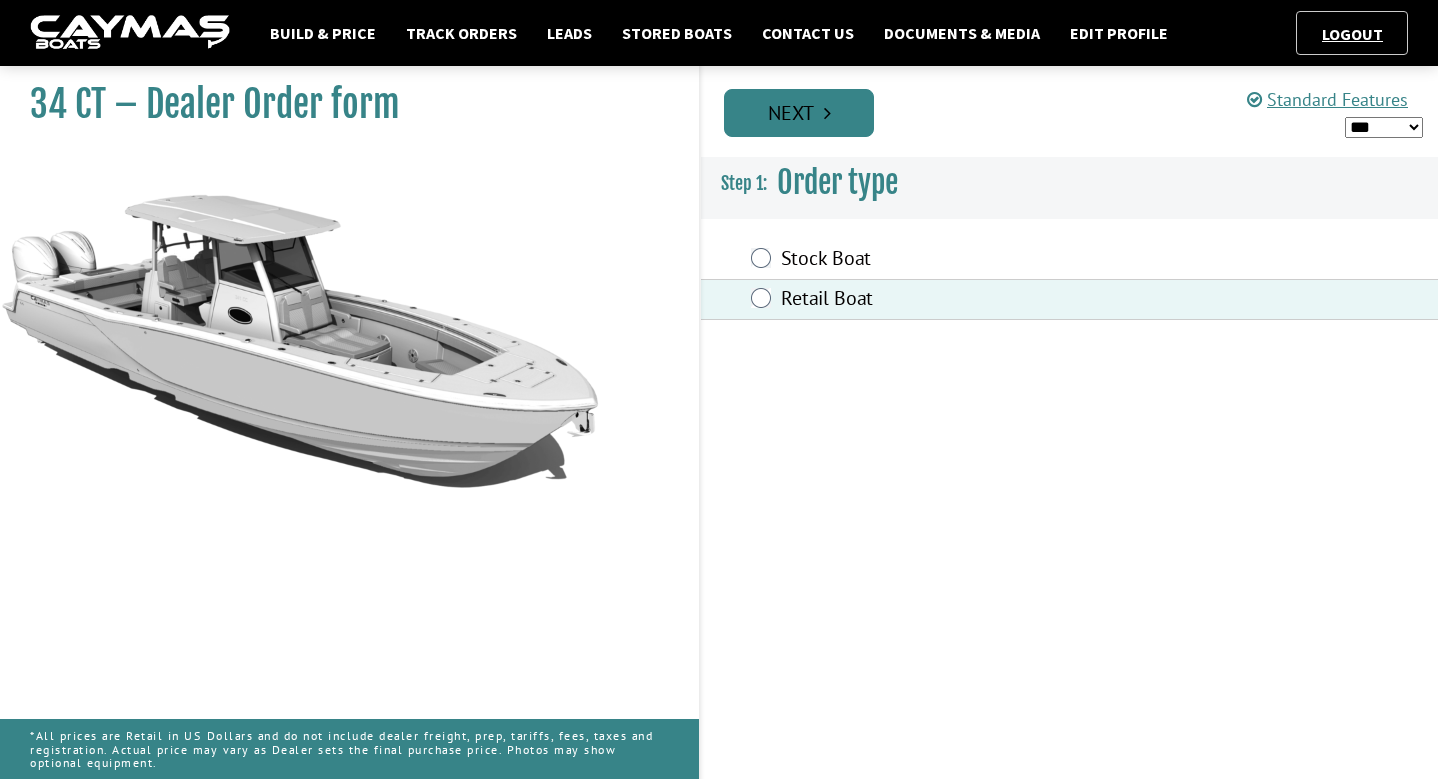 click on "Next" at bounding box center (799, 113) 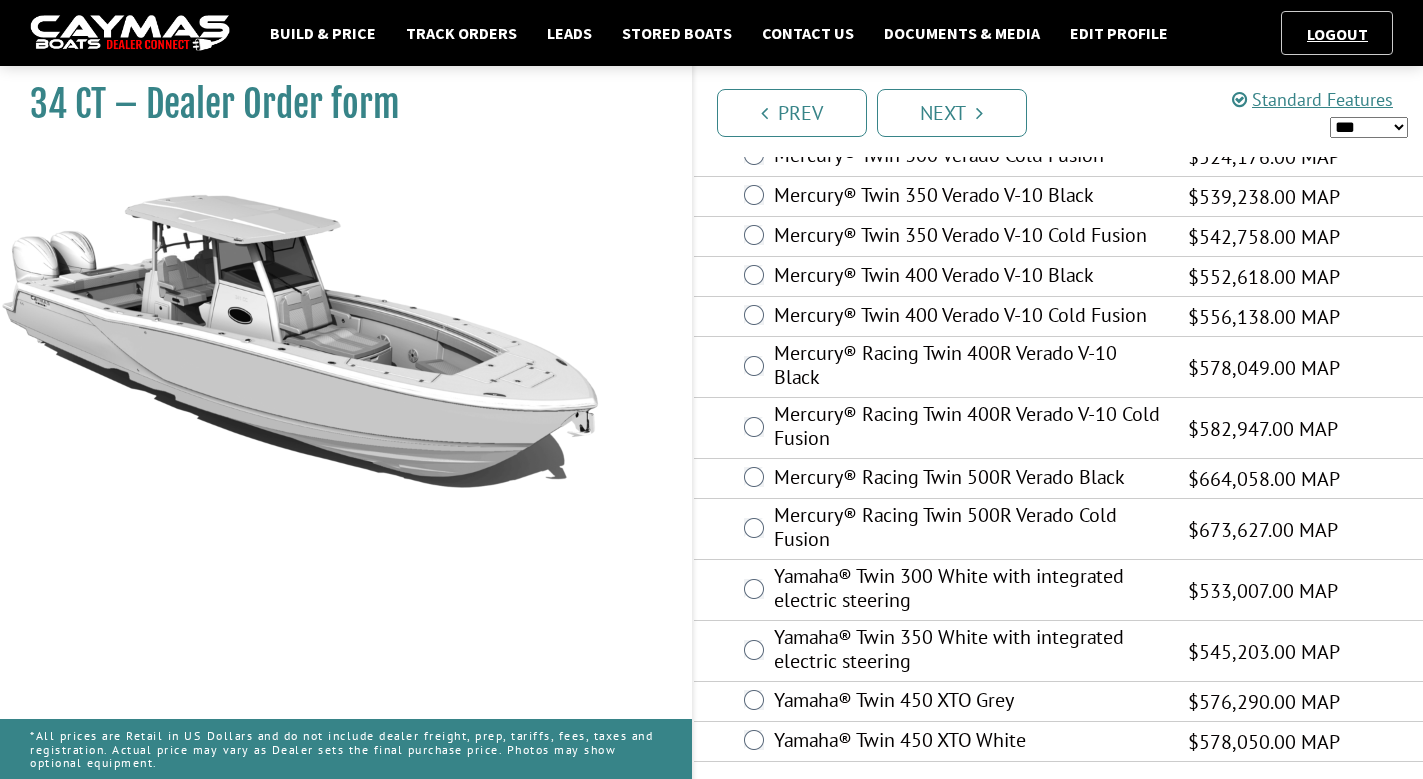 scroll, scrollTop: 142, scrollLeft: 0, axis: vertical 